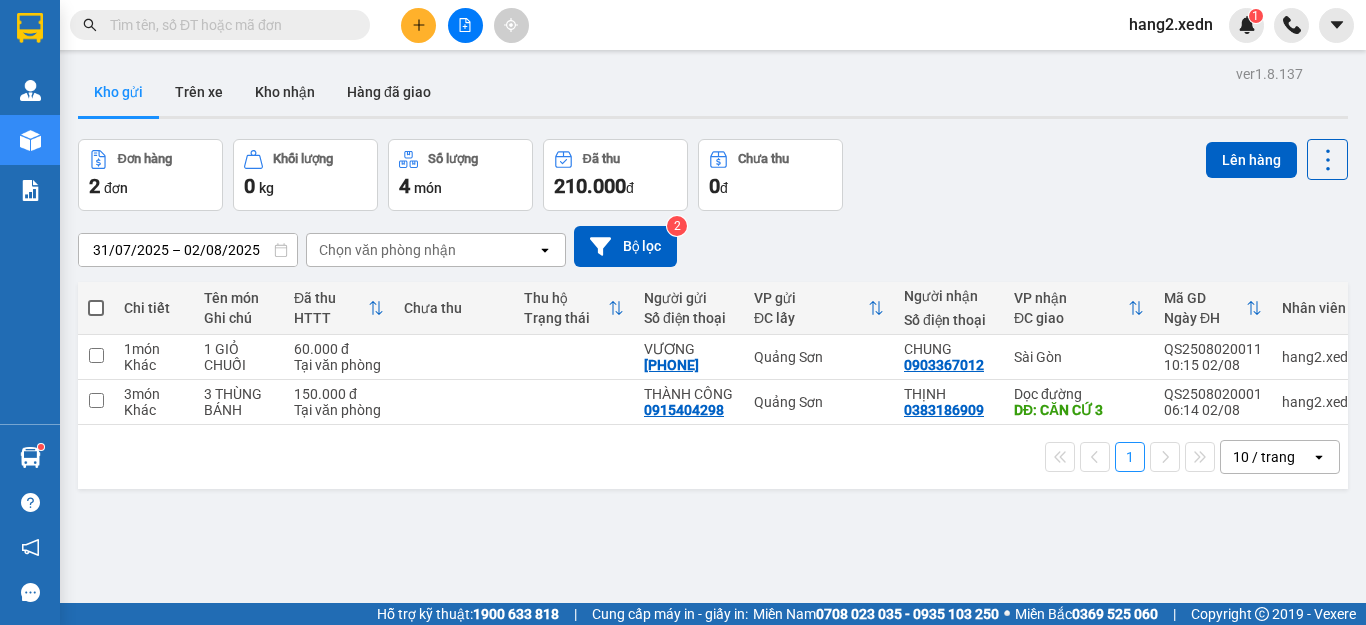 scroll, scrollTop: 0, scrollLeft: 0, axis: both 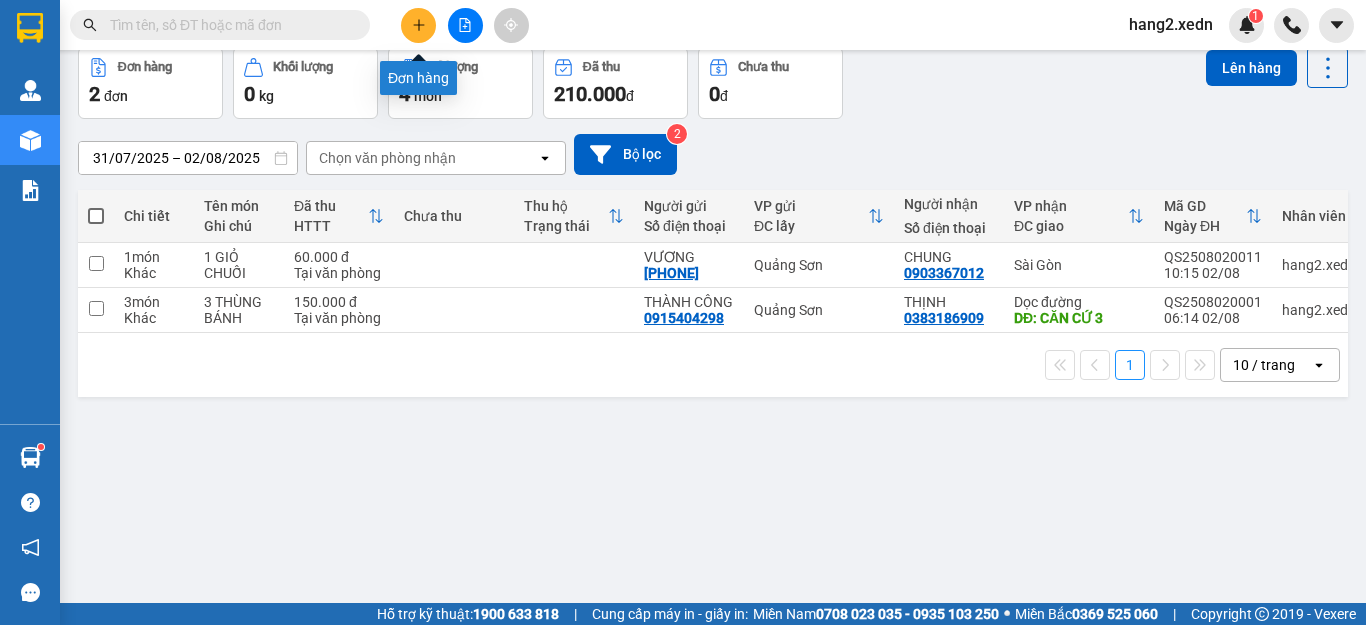 click 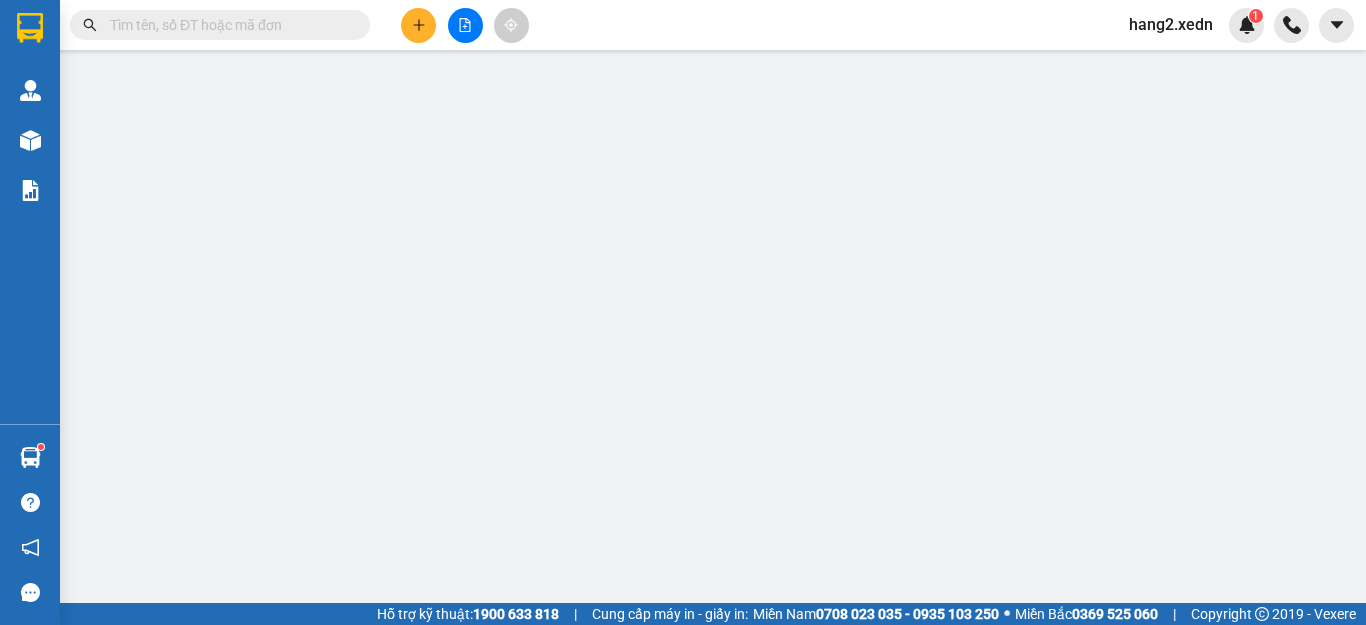 scroll, scrollTop: 0, scrollLeft: 0, axis: both 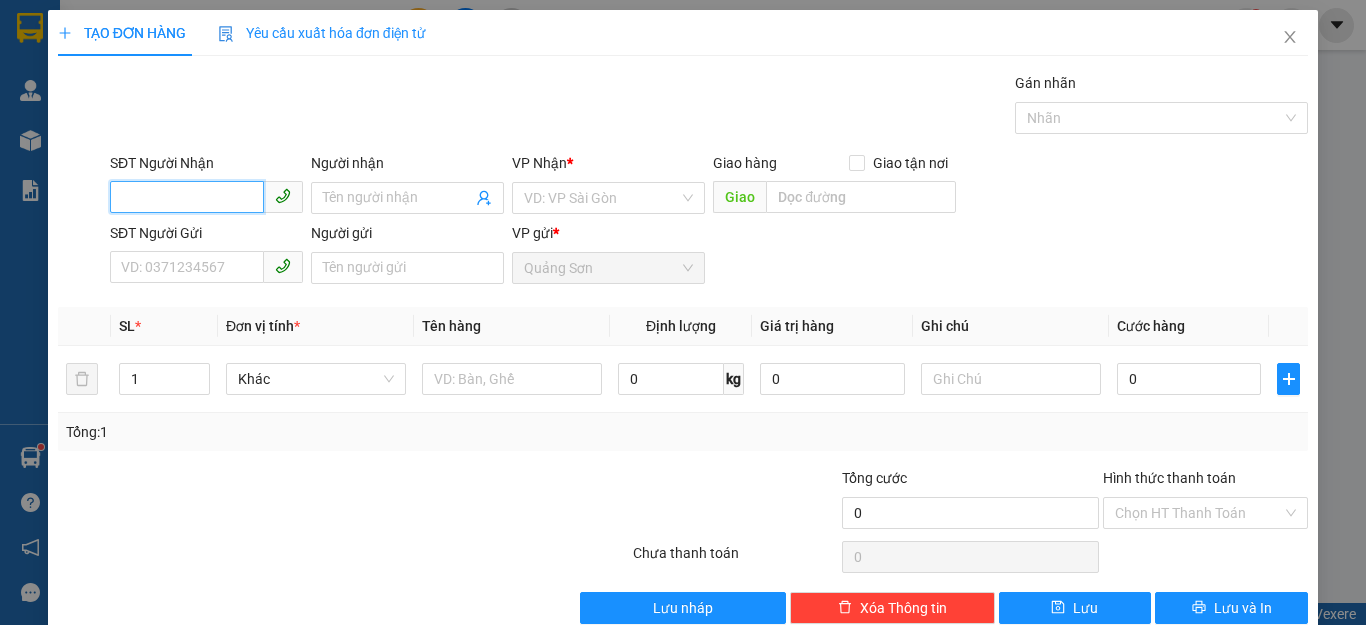 click on "SĐT Người Nhận" at bounding box center [187, 197] 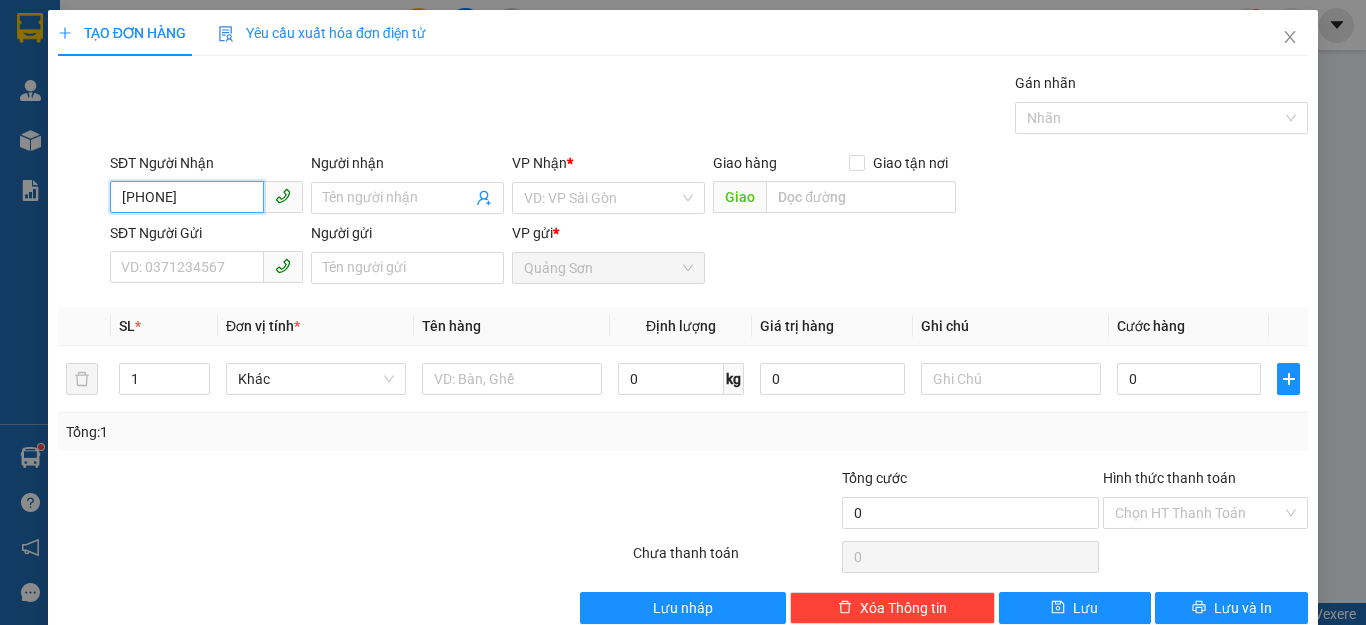 type on "[PHONE]" 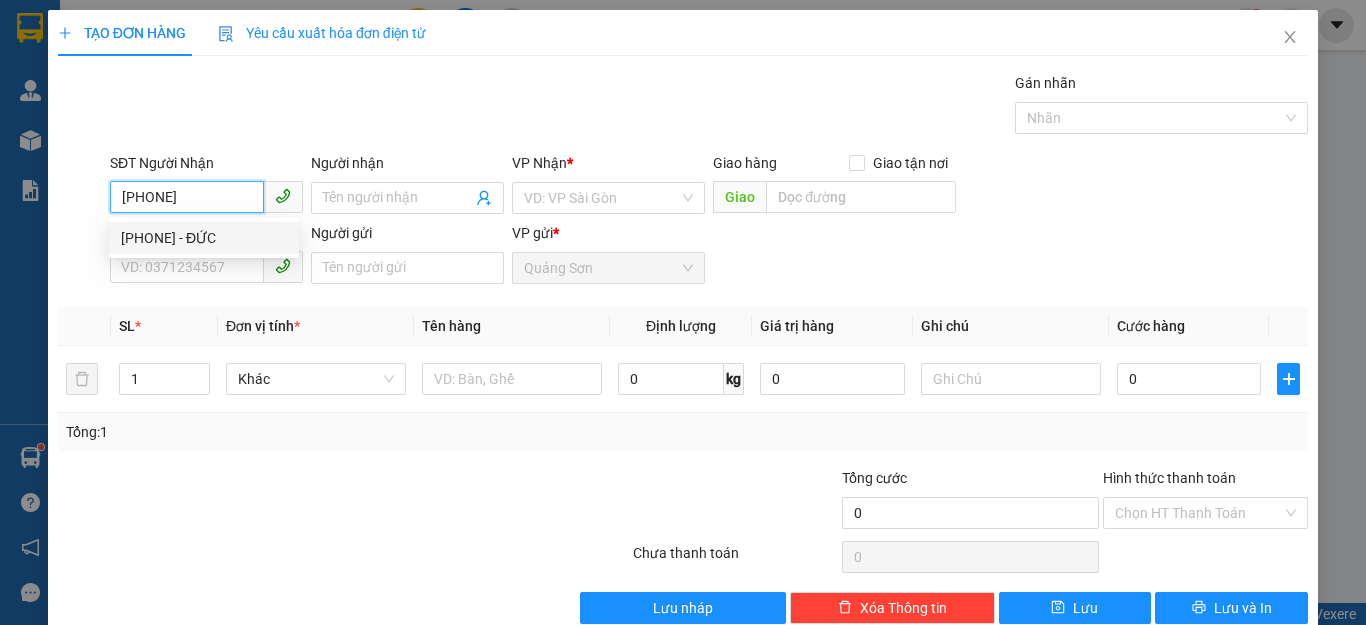 click on "[PHONE] - ĐỨC" at bounding box center (204, 238) 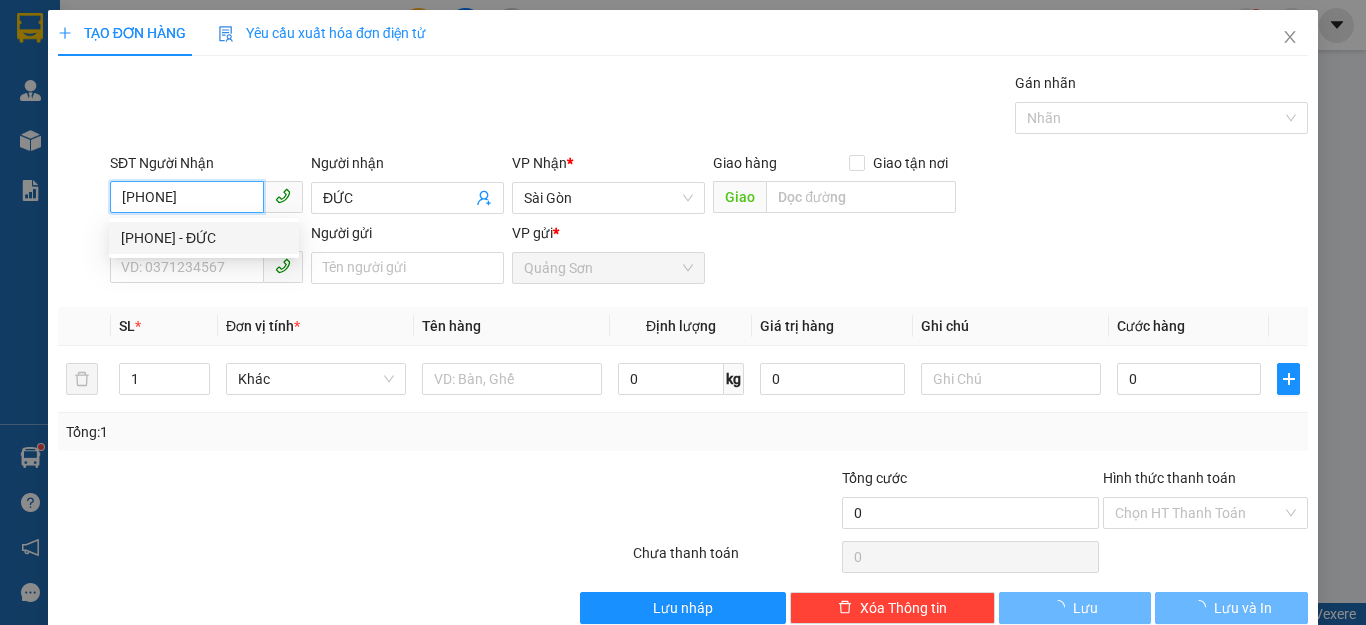 type on "50.000" 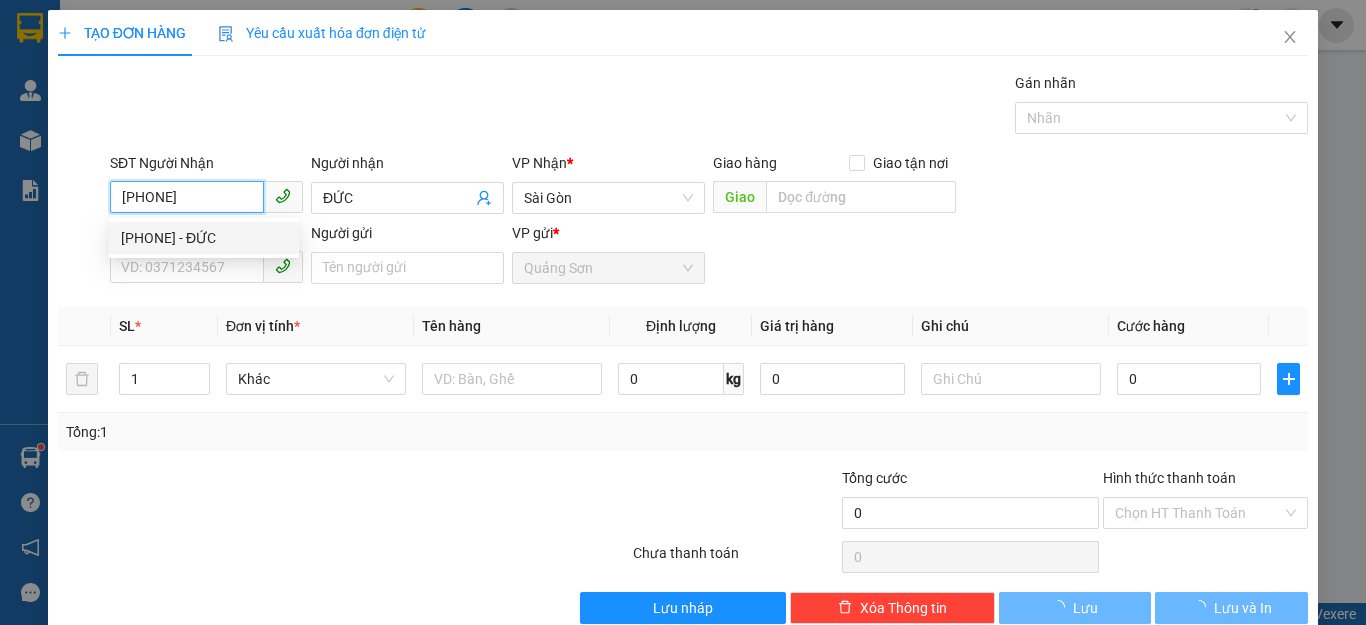 type on "50.000" 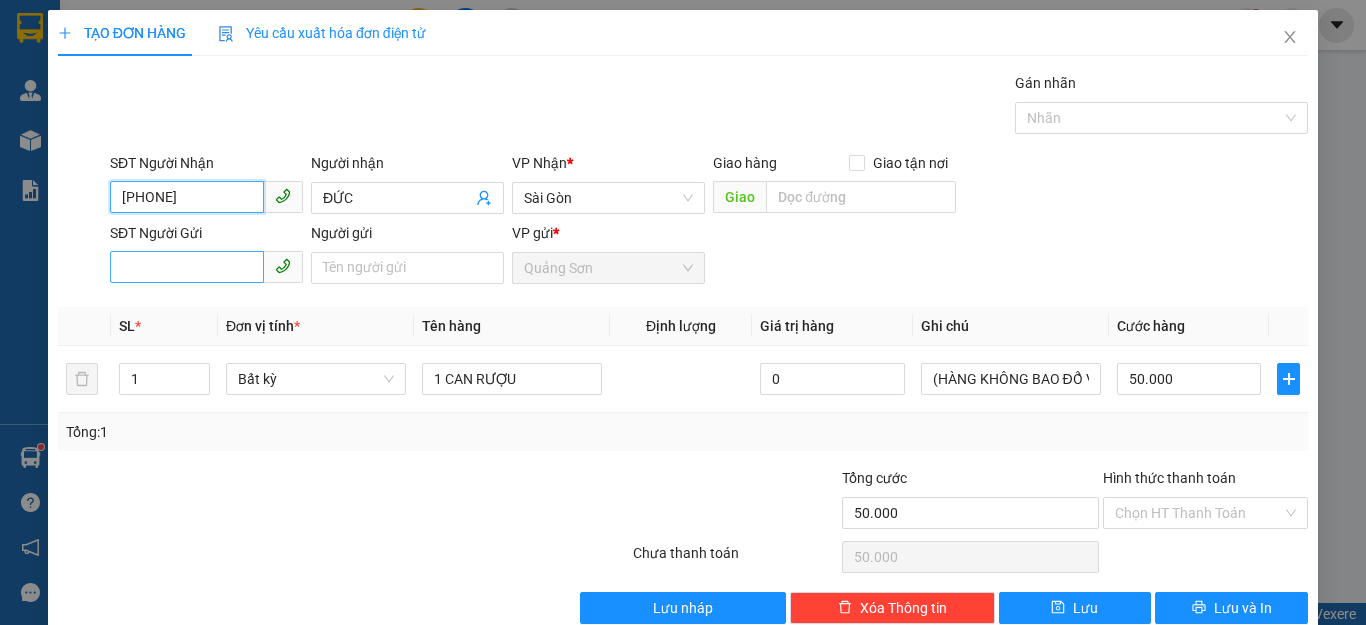 type on "[PHONE]" 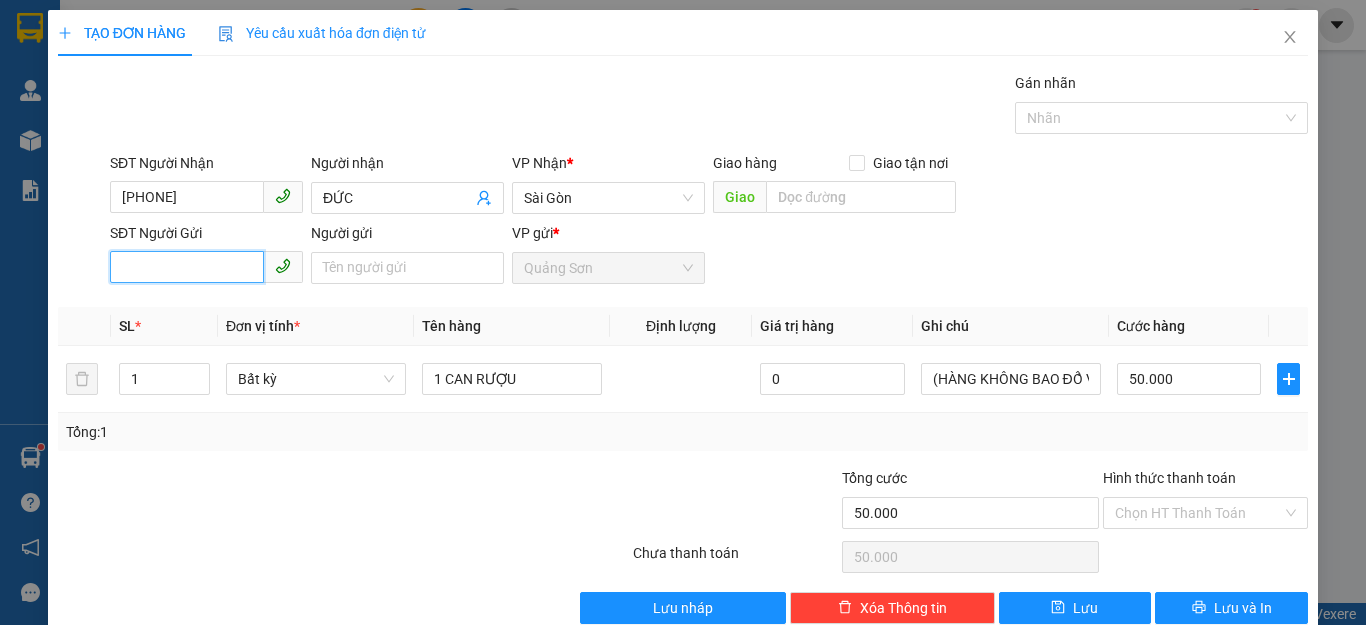 click on "SĐT Người Gửi" at bounding box center [187, 267] 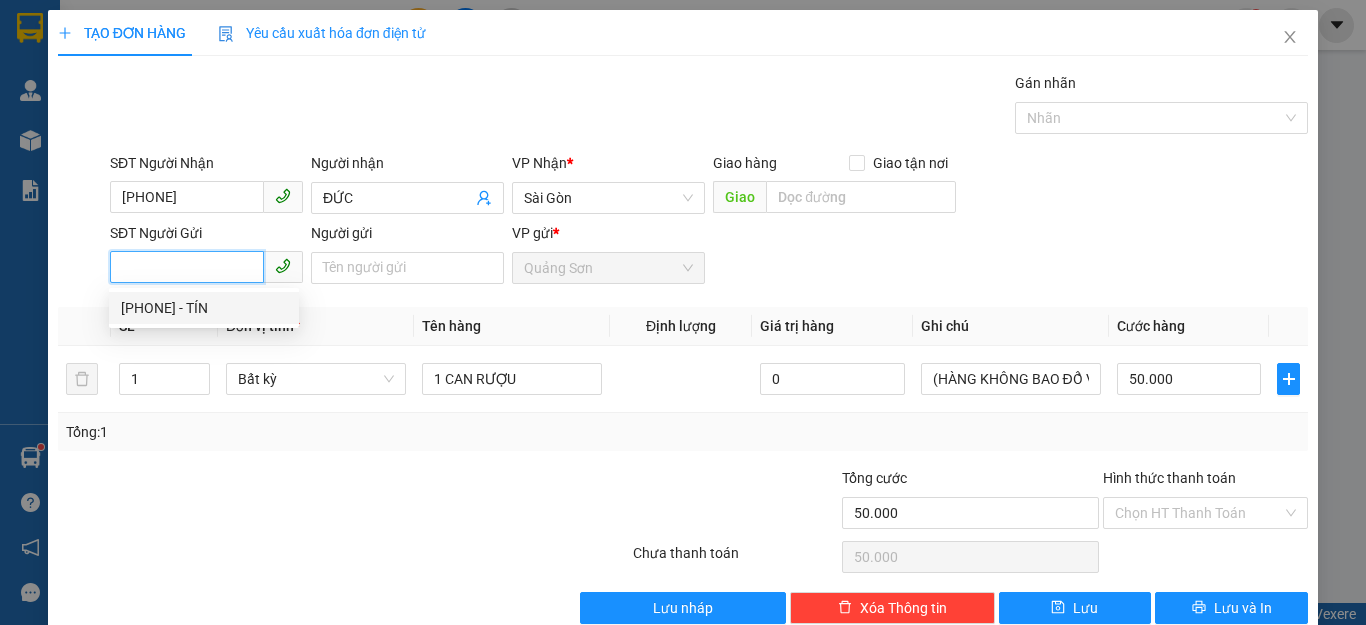 click on "[PHONE] - TÍN" at bounding box center (204, 308) 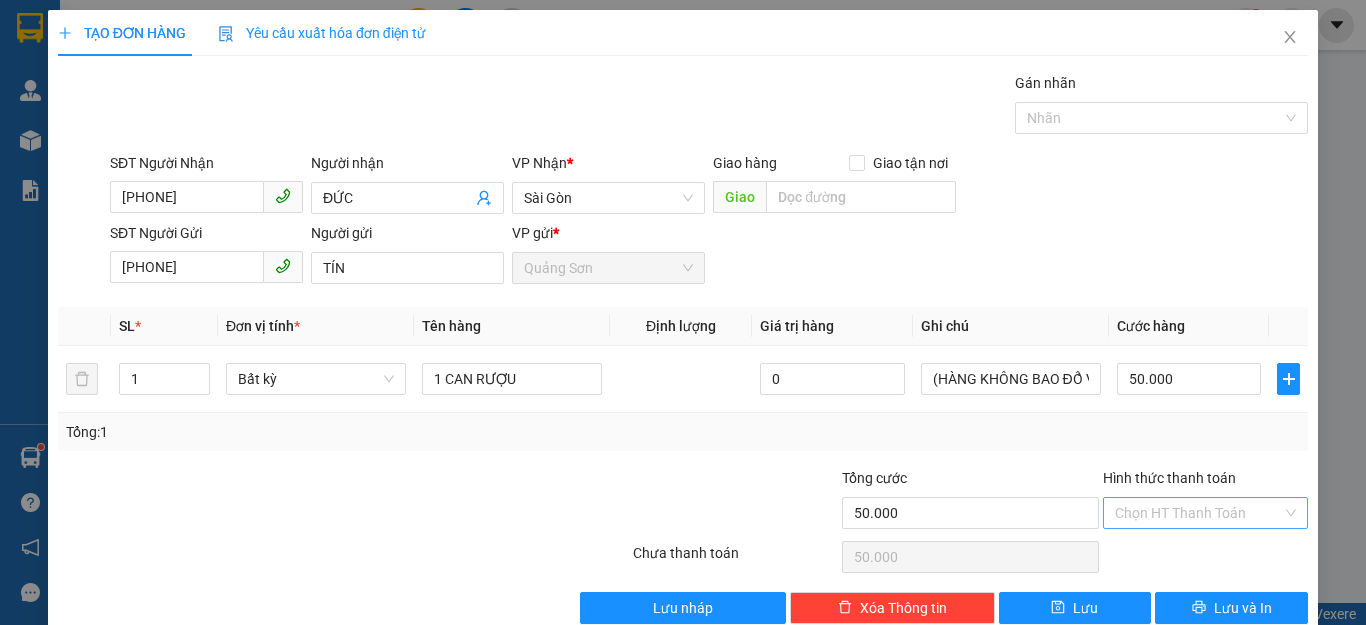 click on "Hình thức thanh toán" at bounding box center [1198, 513] 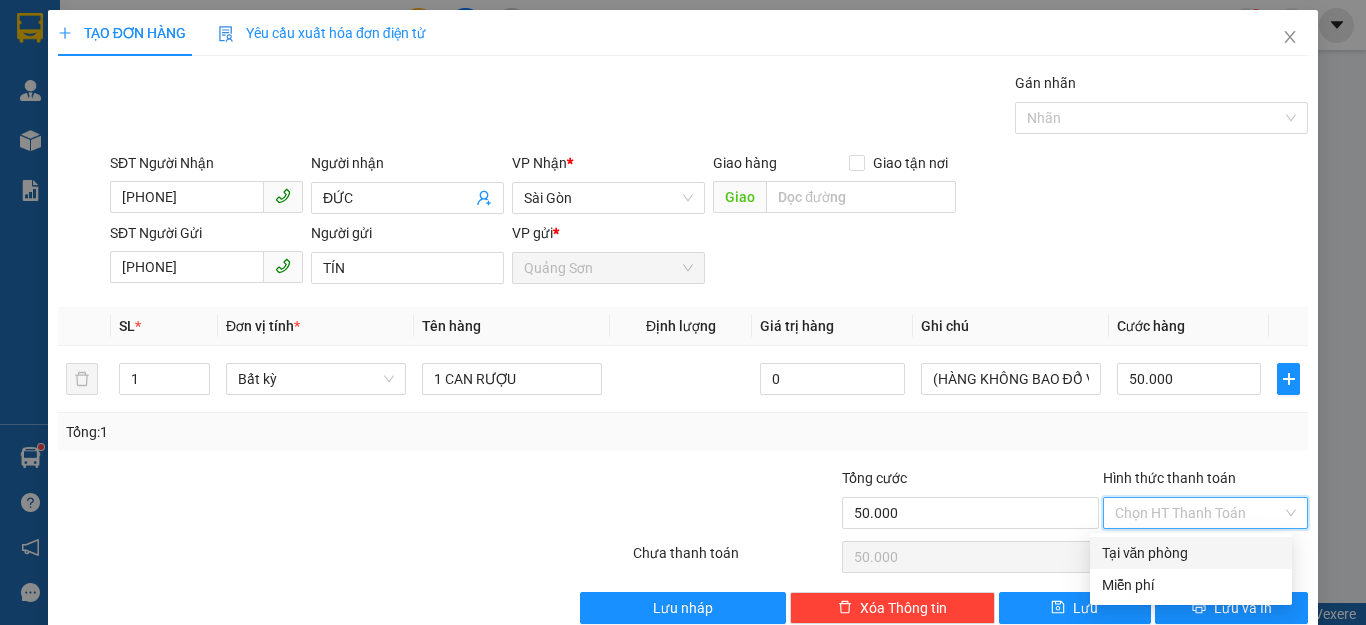 click on "Tại văn phòng" at bounding box center (1191, 553) 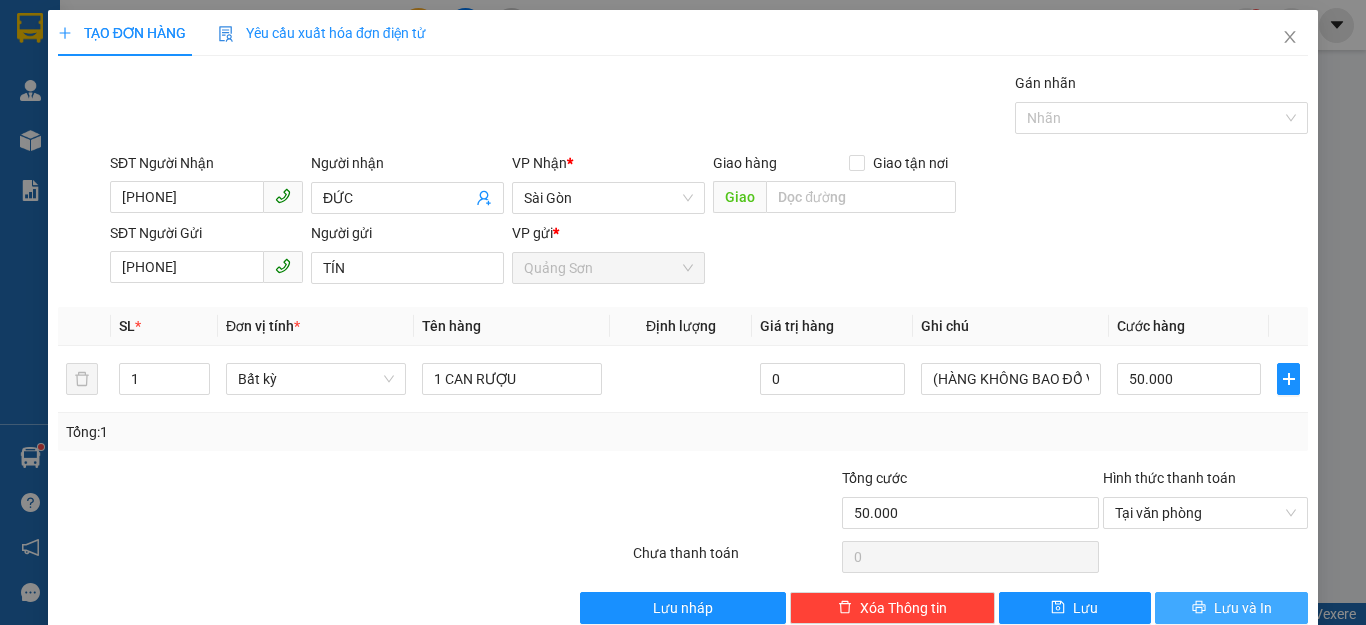click on "Lưu và In" at bounding box center [1231, 608] 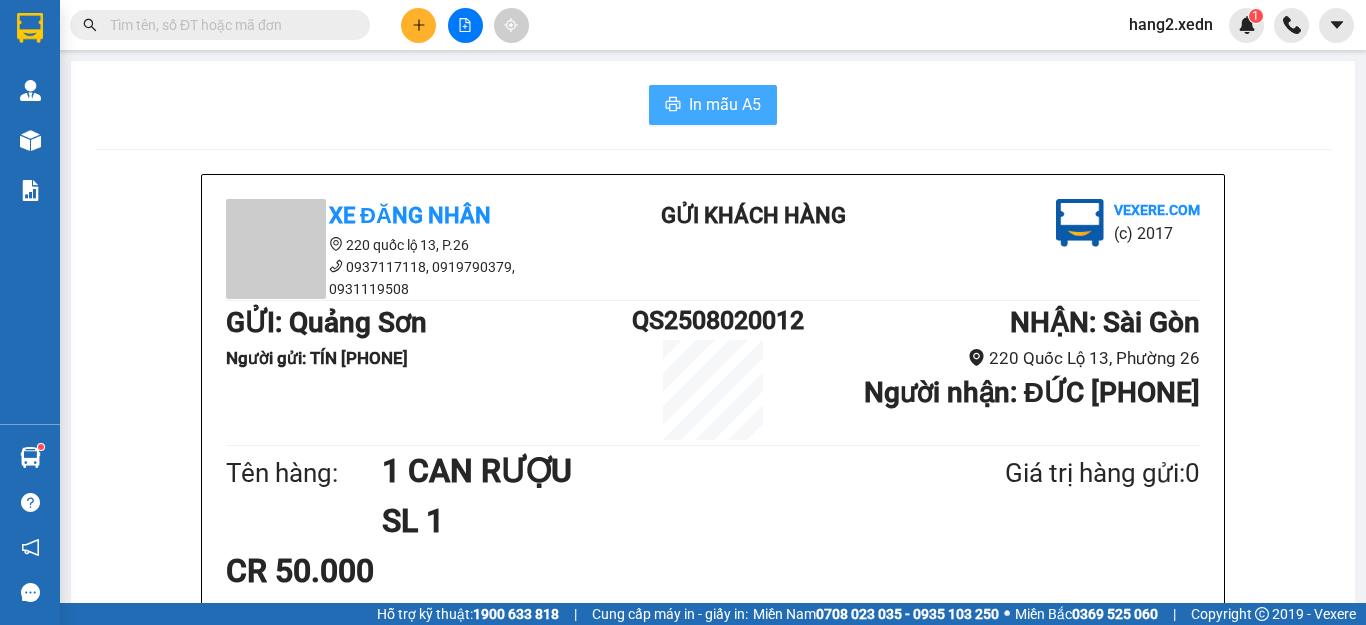 click on "In mẫu A5" at bounding box center [725, 104] 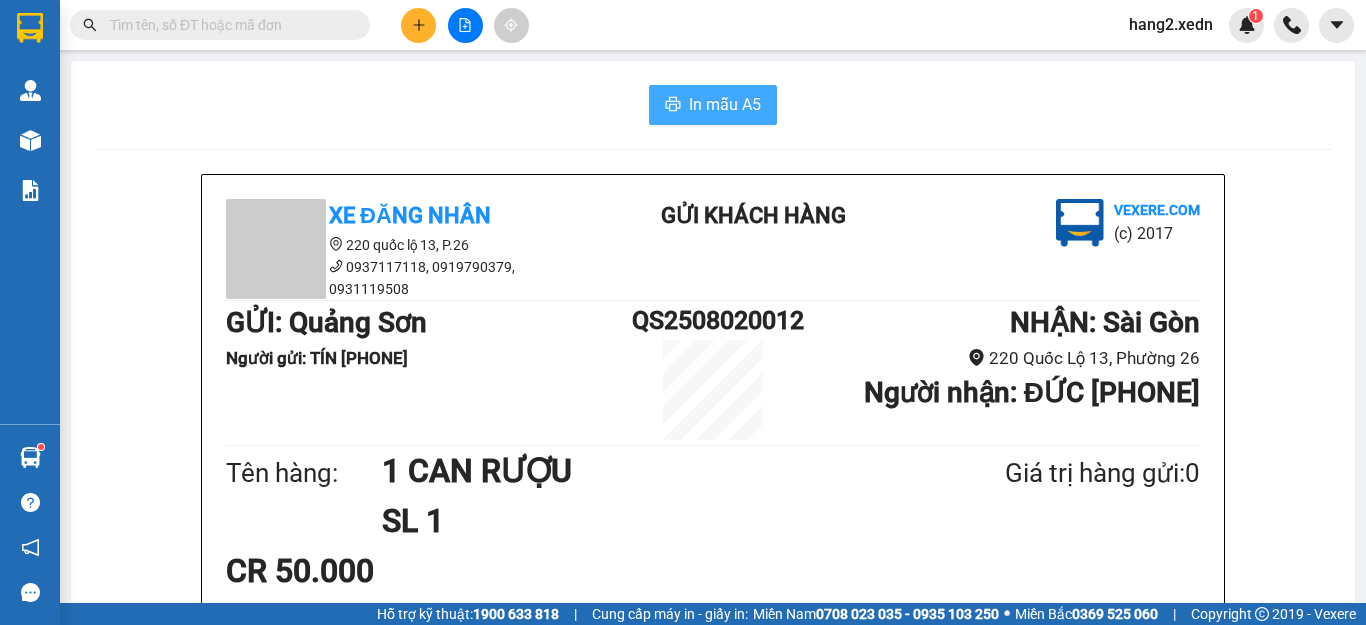 scroll, scrollTop: 0, scrollLeft: 0, axis: both 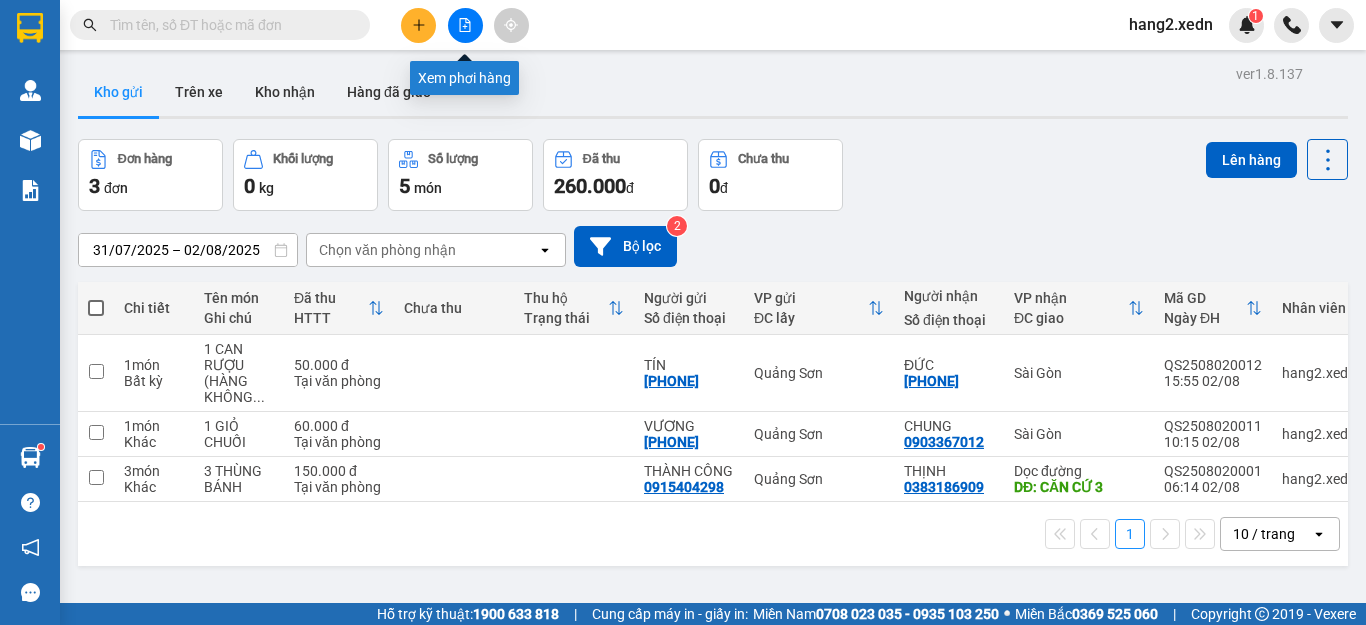 click 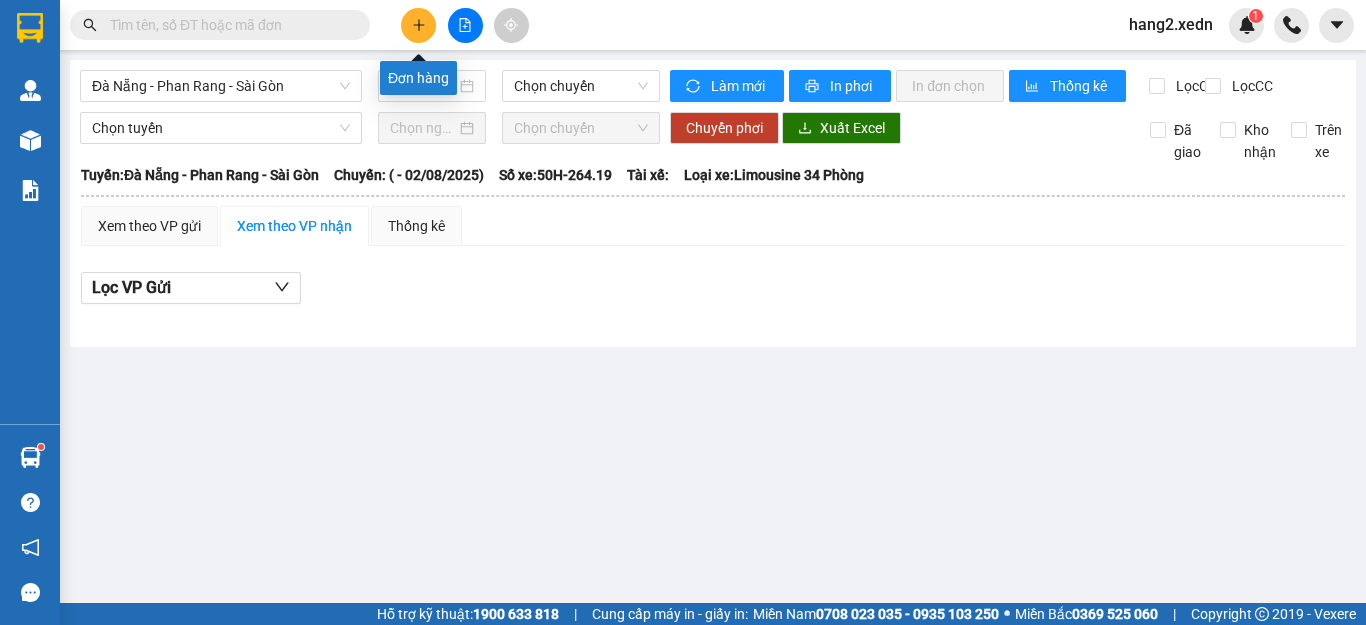 click 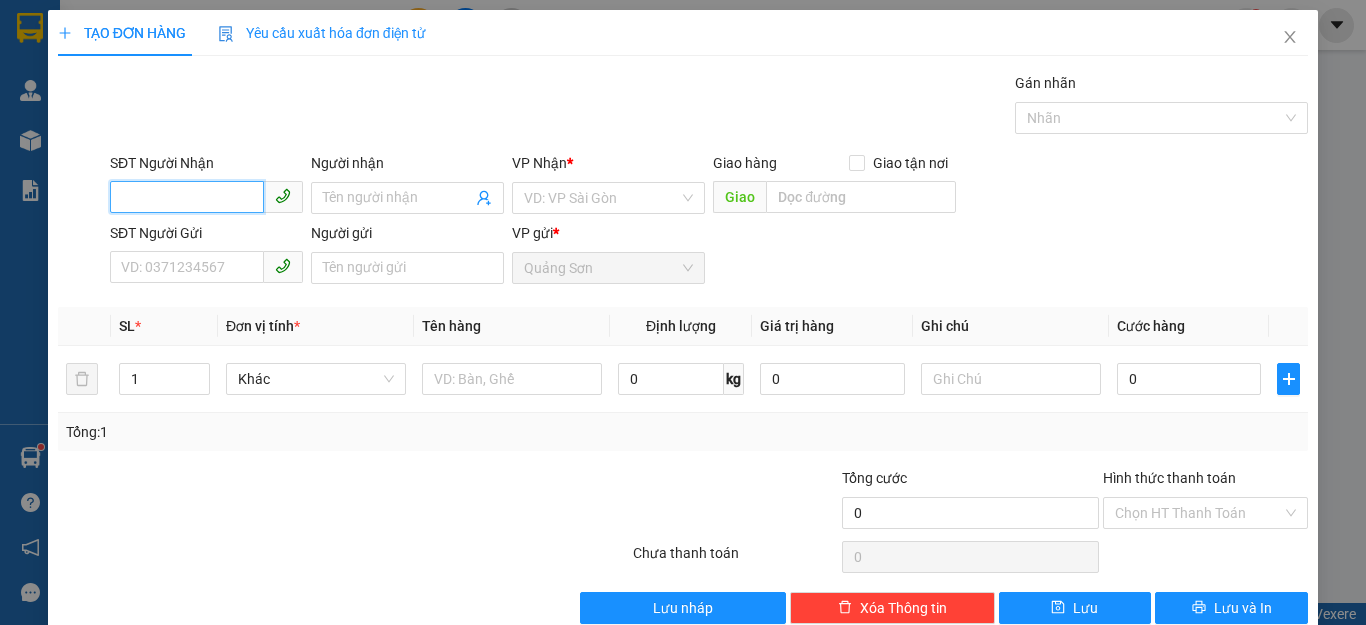 click on "SĐT Người Nhận" at bounding box center [187, 197] 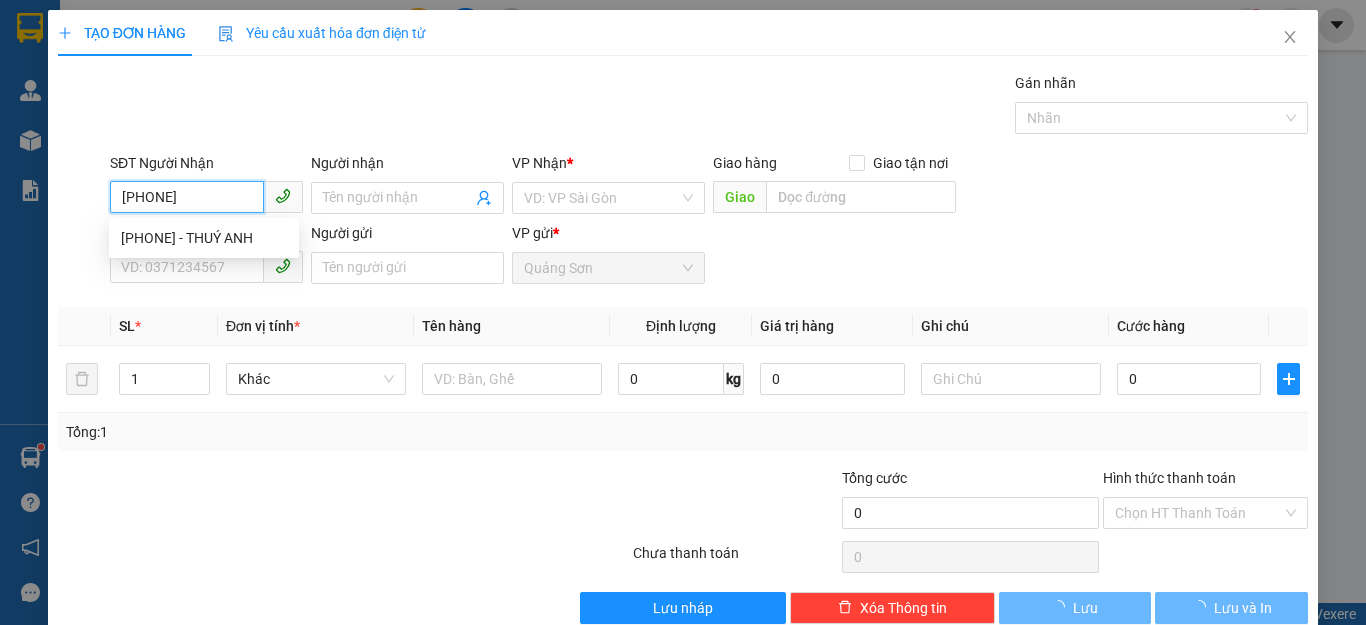 type on "[PHONE]" 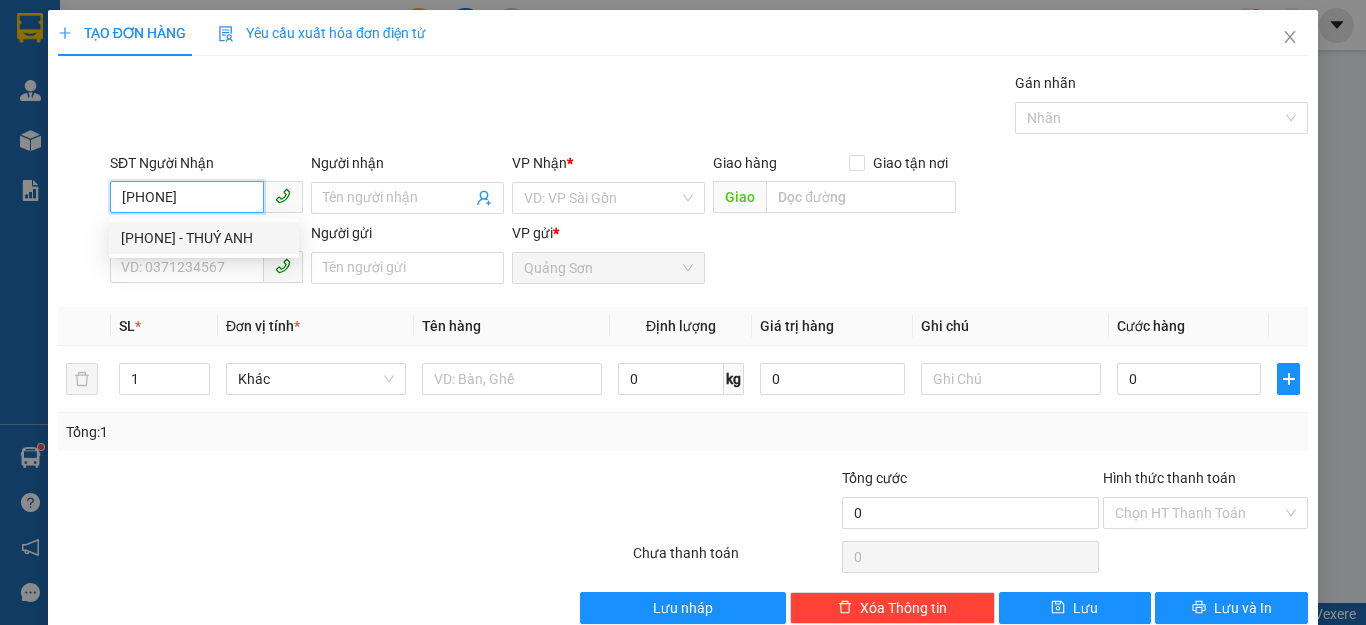 drag, startPoint x: 163, startPoint y: 237, endPoint x: 163, endPoint y: 215, distance: 22 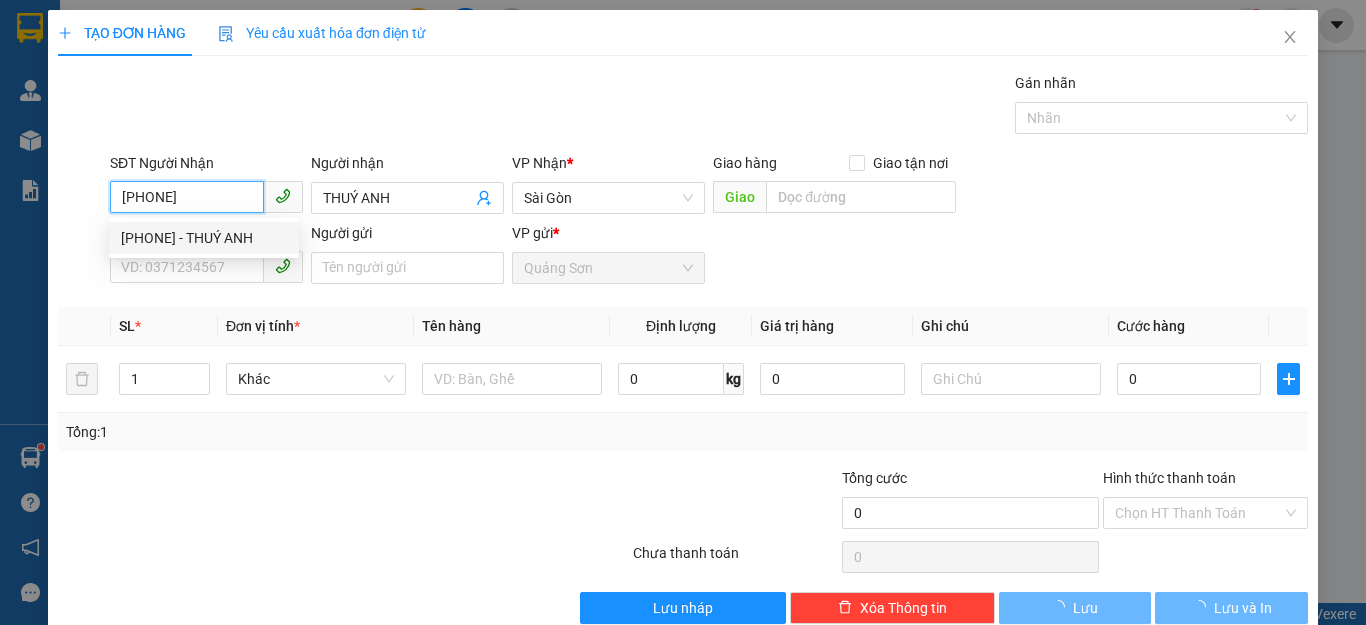 type on "100.000" 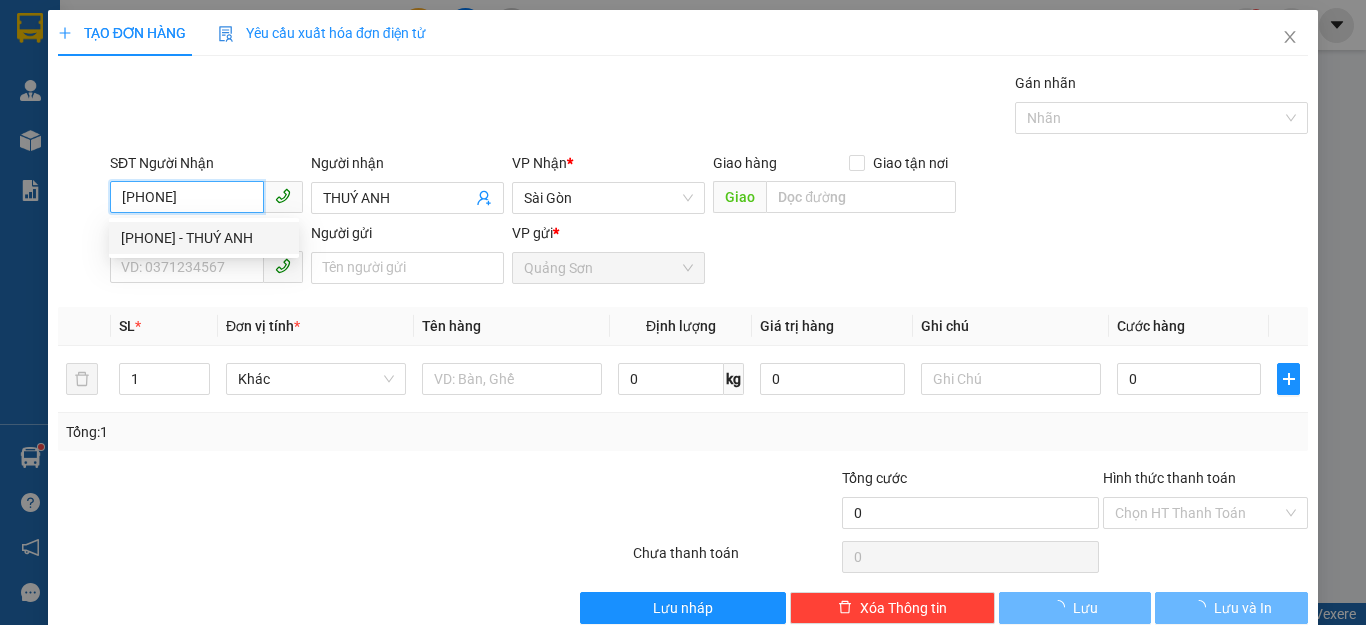 type on "100.000" 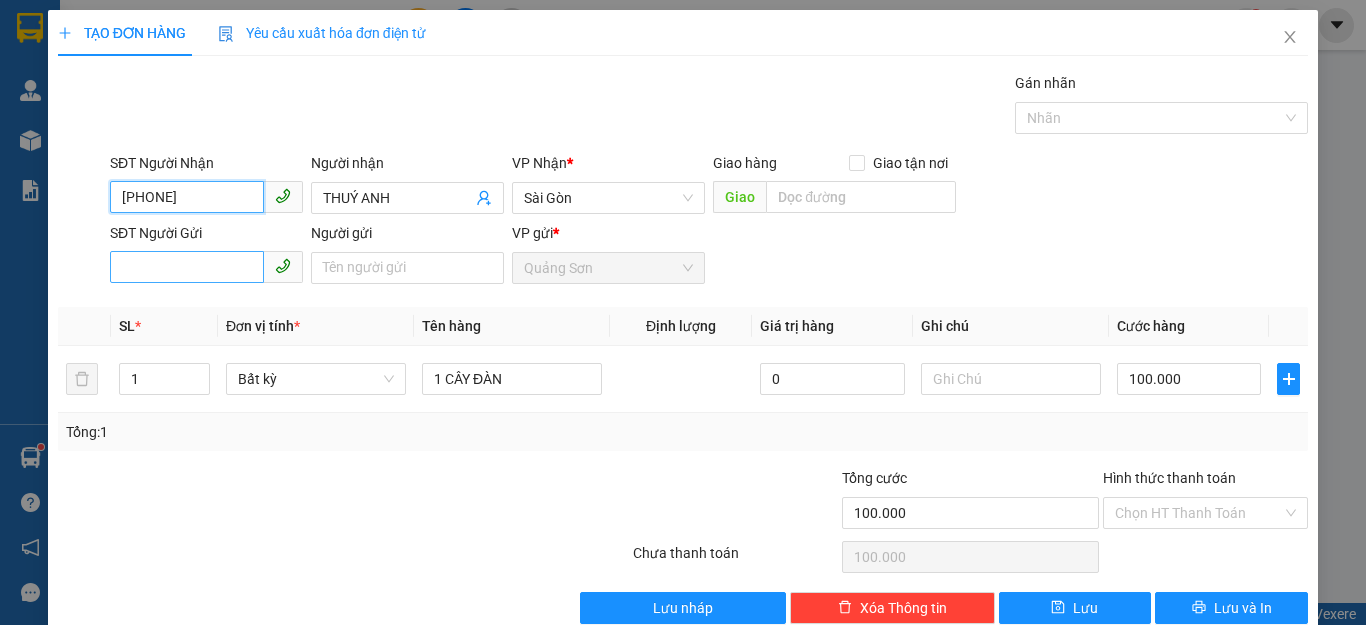 type on "[PHONE]" 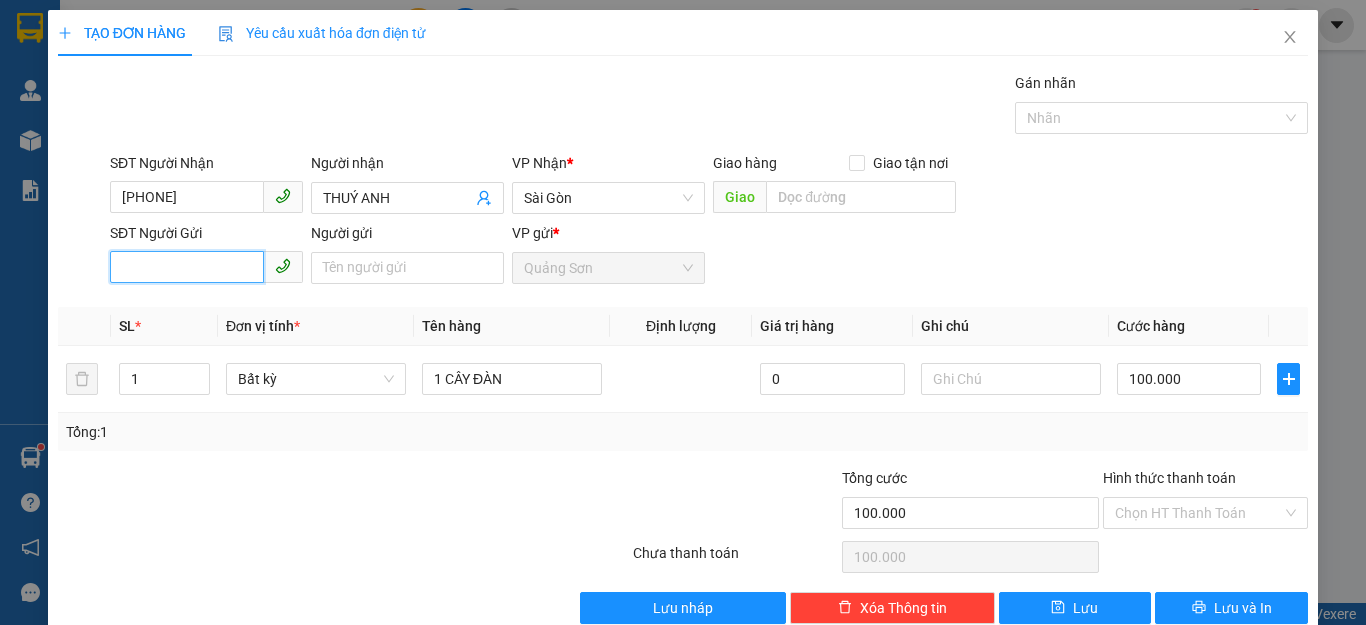 click on "SĐT Người Gửi" at bounding box center (187, 267) 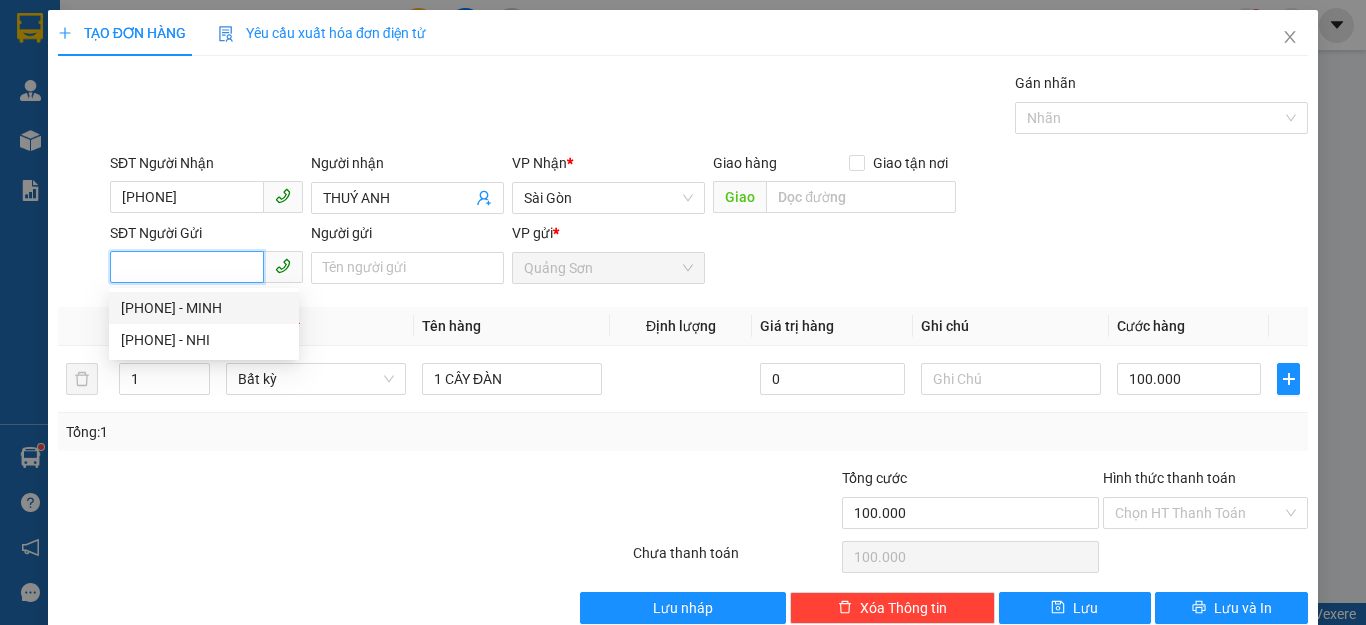 click on "[PHONE] - MINH" at bounding box center (204, 308) 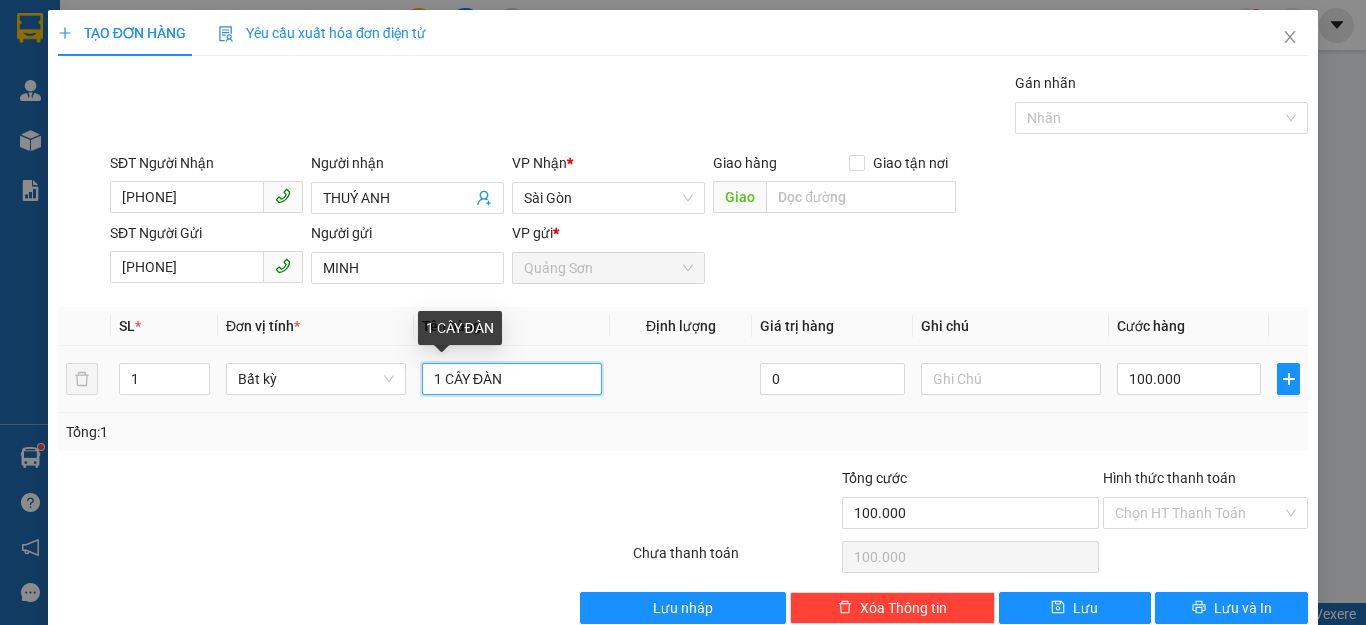 drag, startPoint x: 509, startPoint y: 382, endPoint x: 444, endPoint y: 382, distance: 65 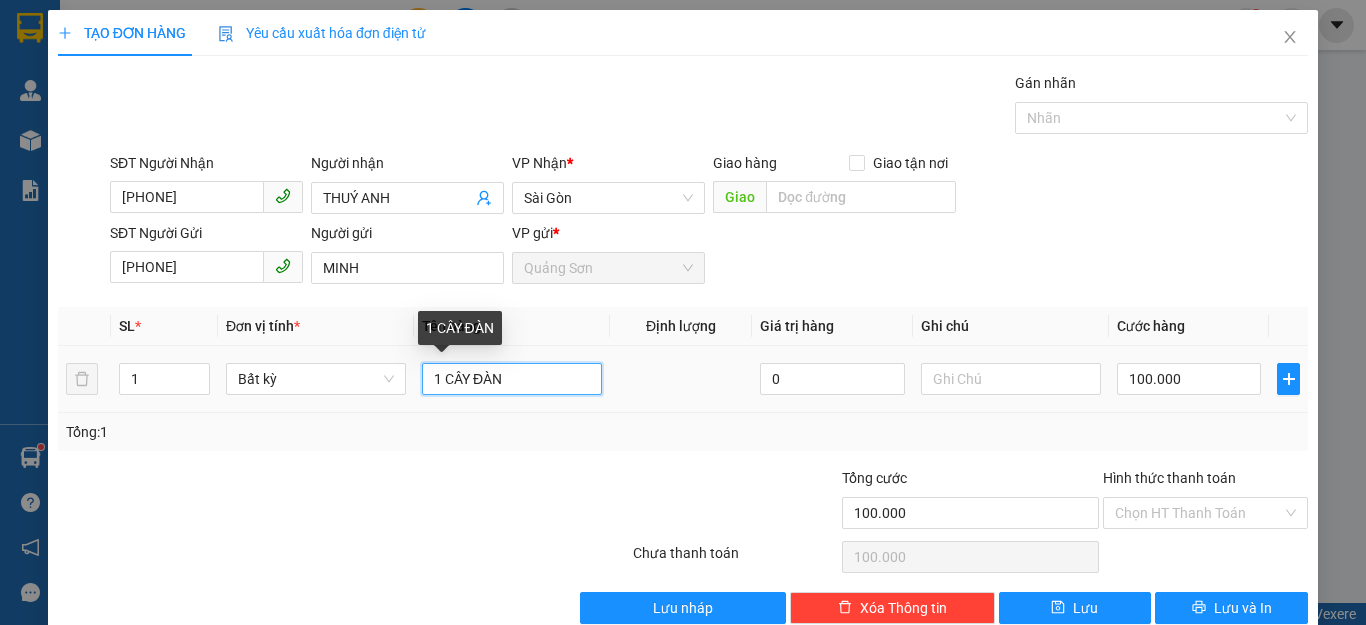 click on "1 CÂY ĐÀN" at bounding box center [512, 379] 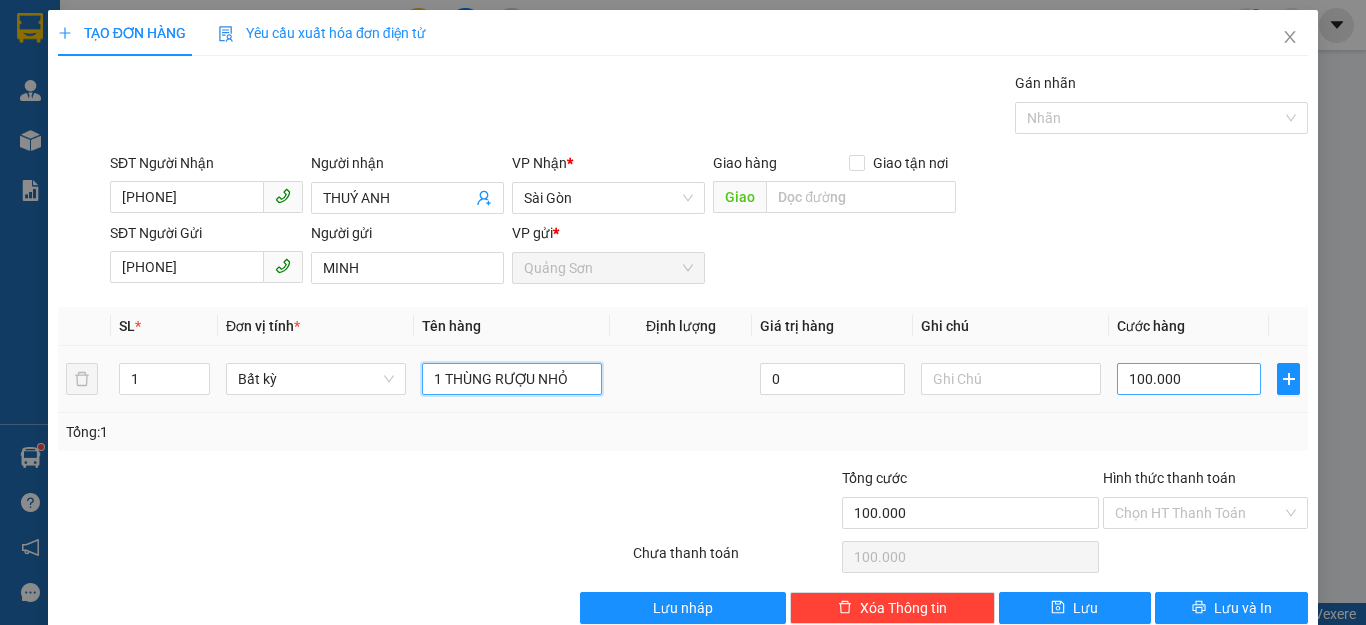 type on "1 THÙNG RƯỢU NHỎ" 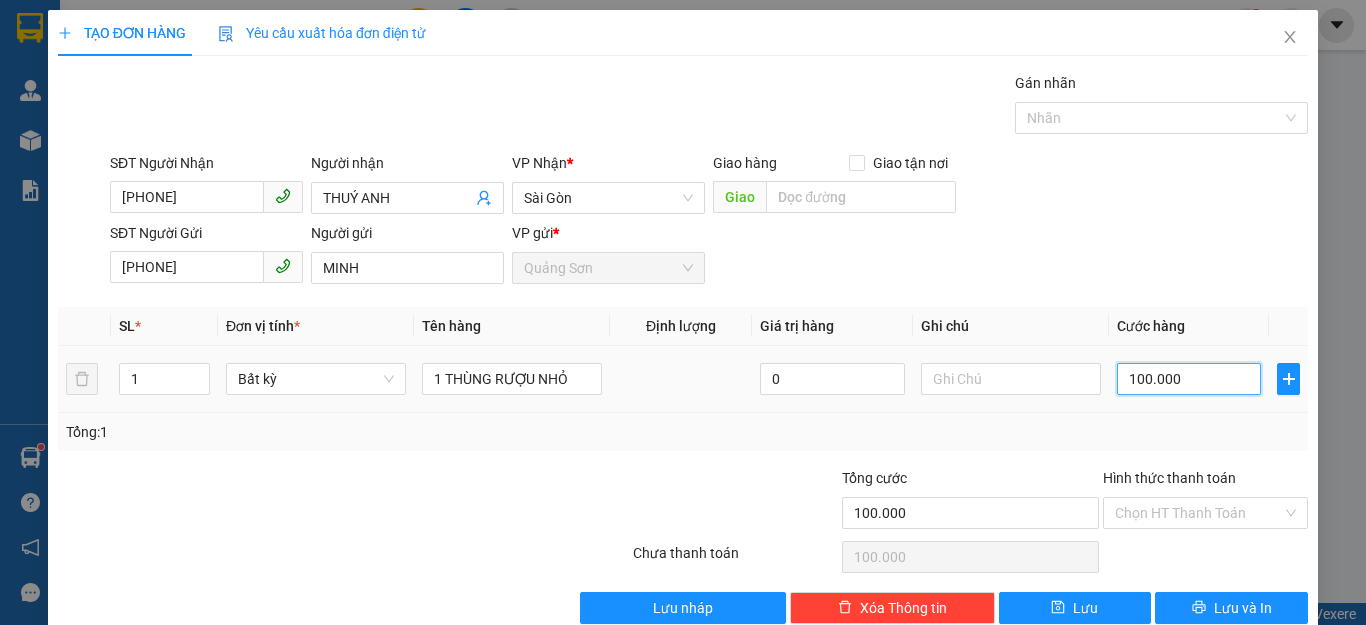 click on "100.000" at bounding box center [1189, 379] 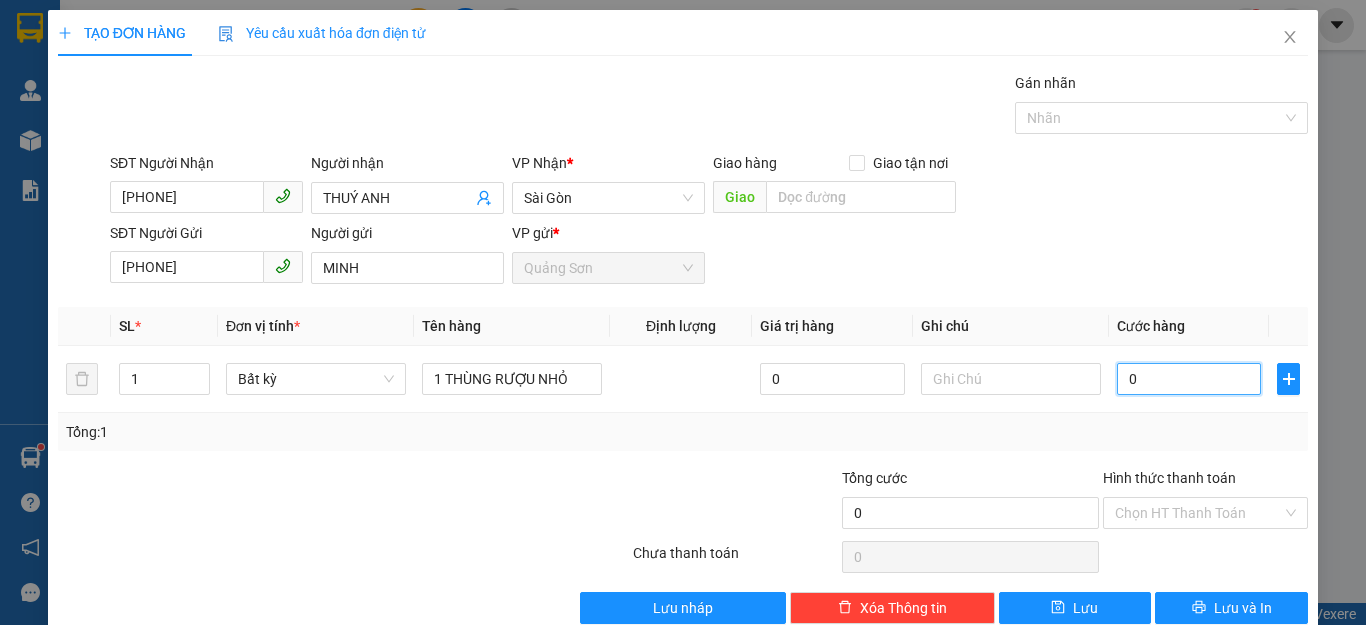 type on "3" 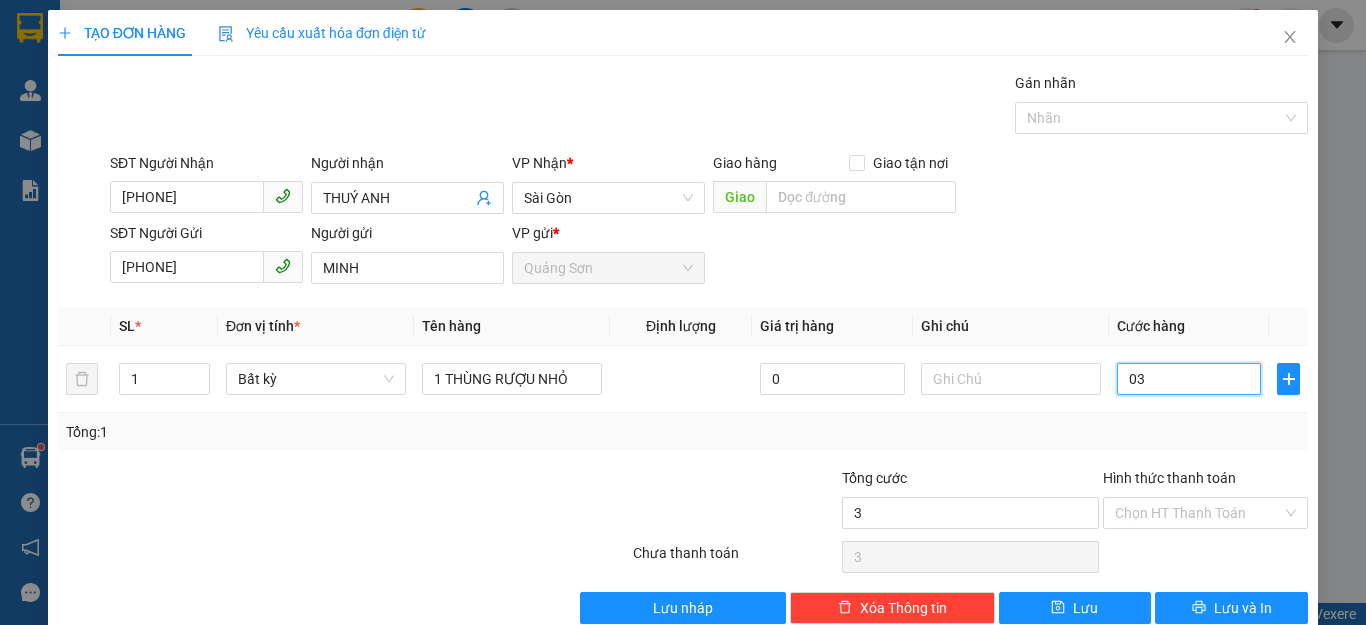 type on "35" 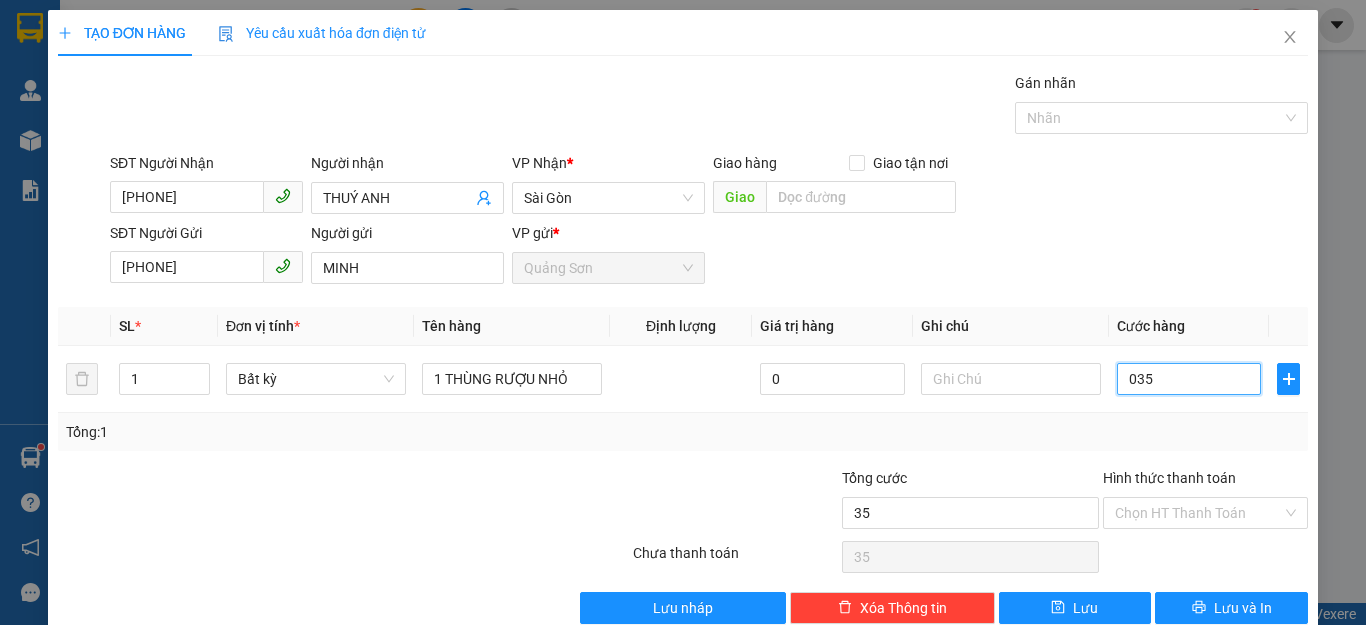 type on "035" 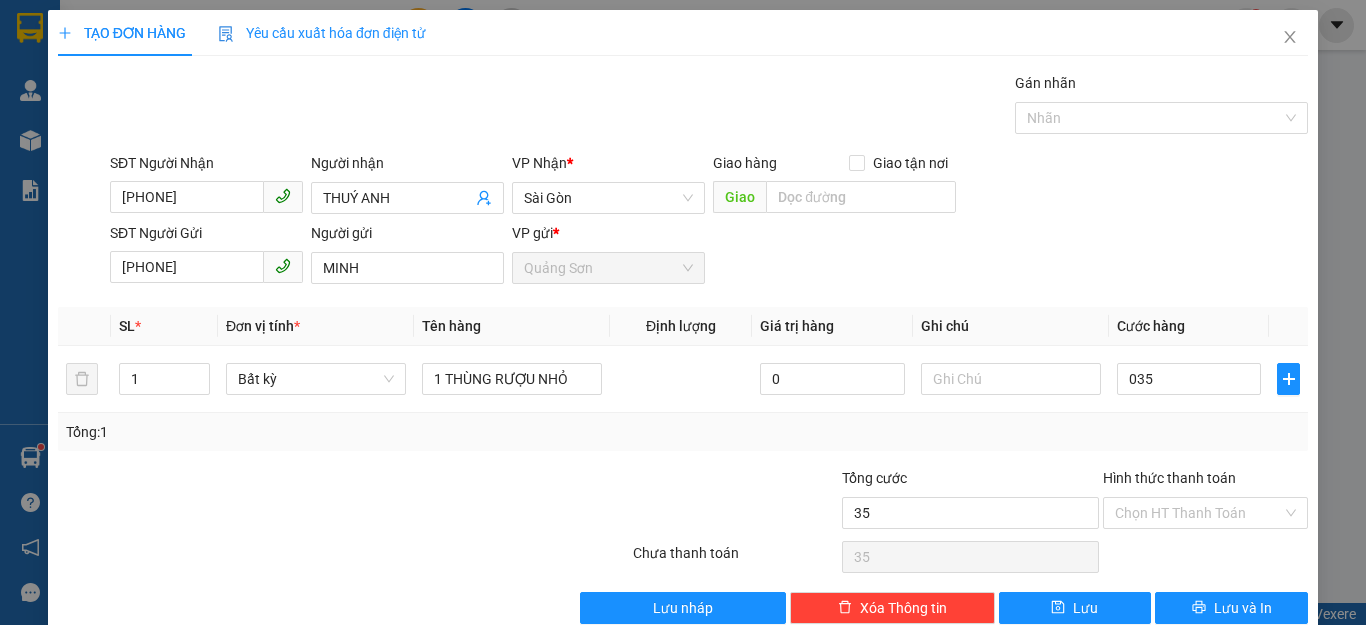 click on "Tổng:  1" at bounding box center (683, 432) 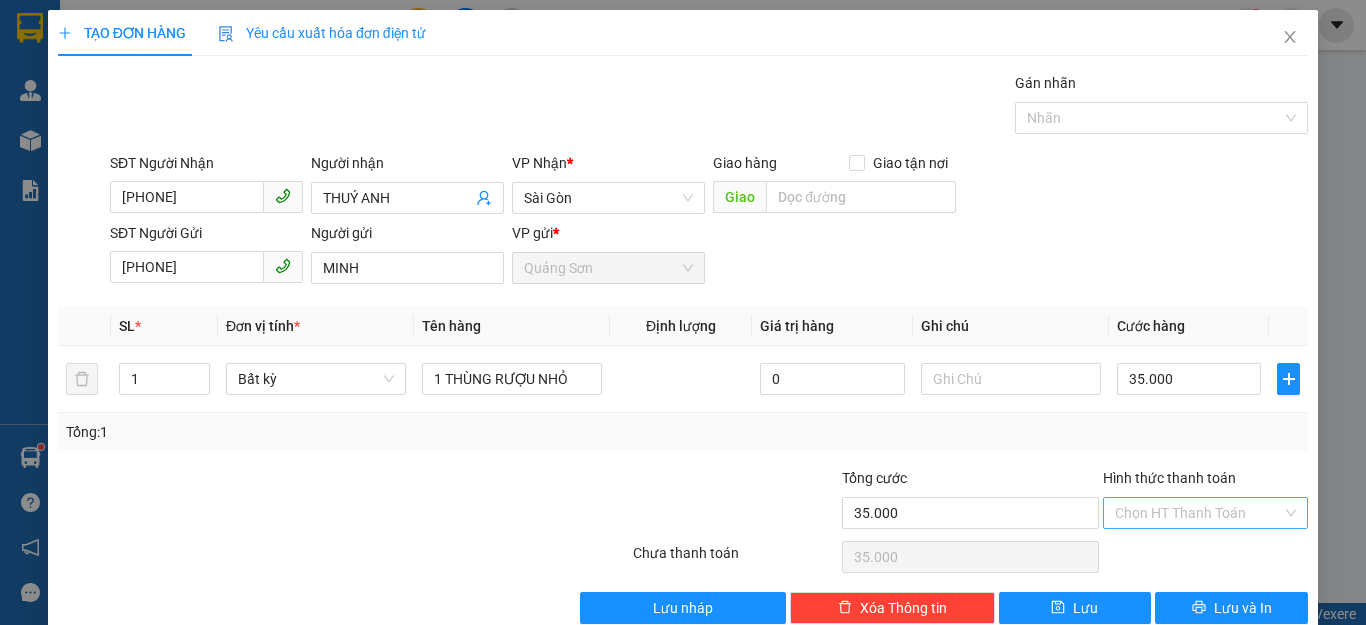 click on "Hình thức thanh toán" at bounding box center [1198, 513] 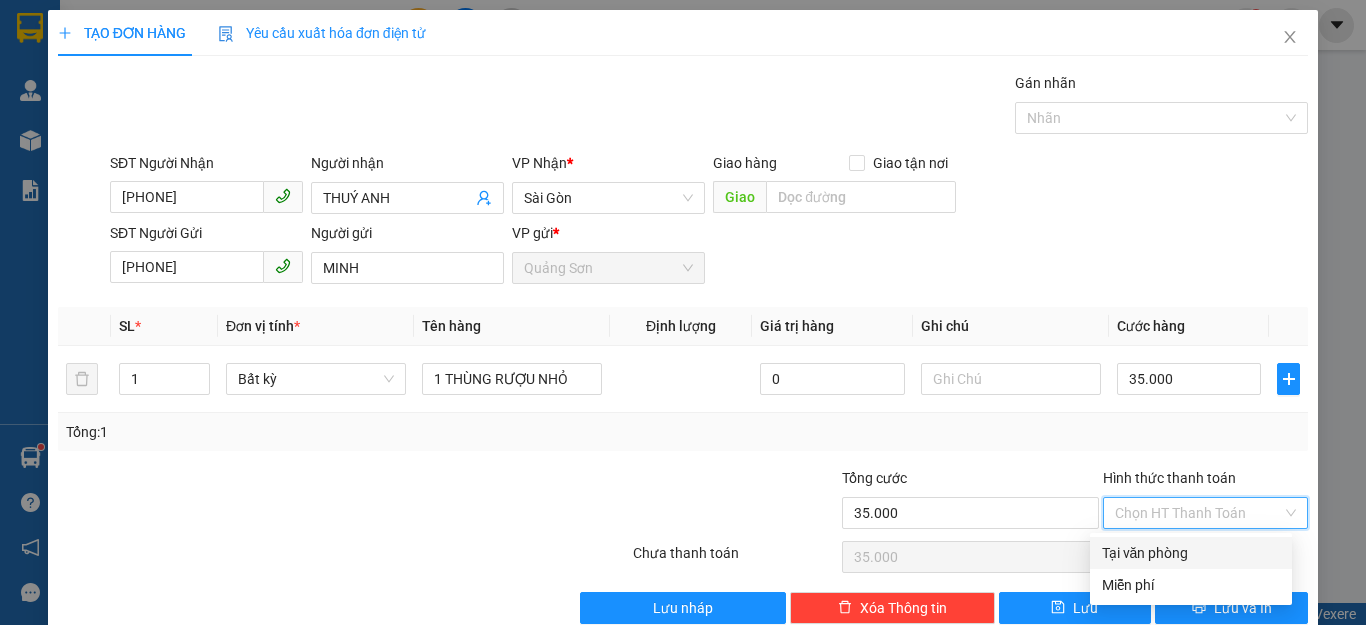 click on "Tại văn phòng" at bounding box center (1191, 553) 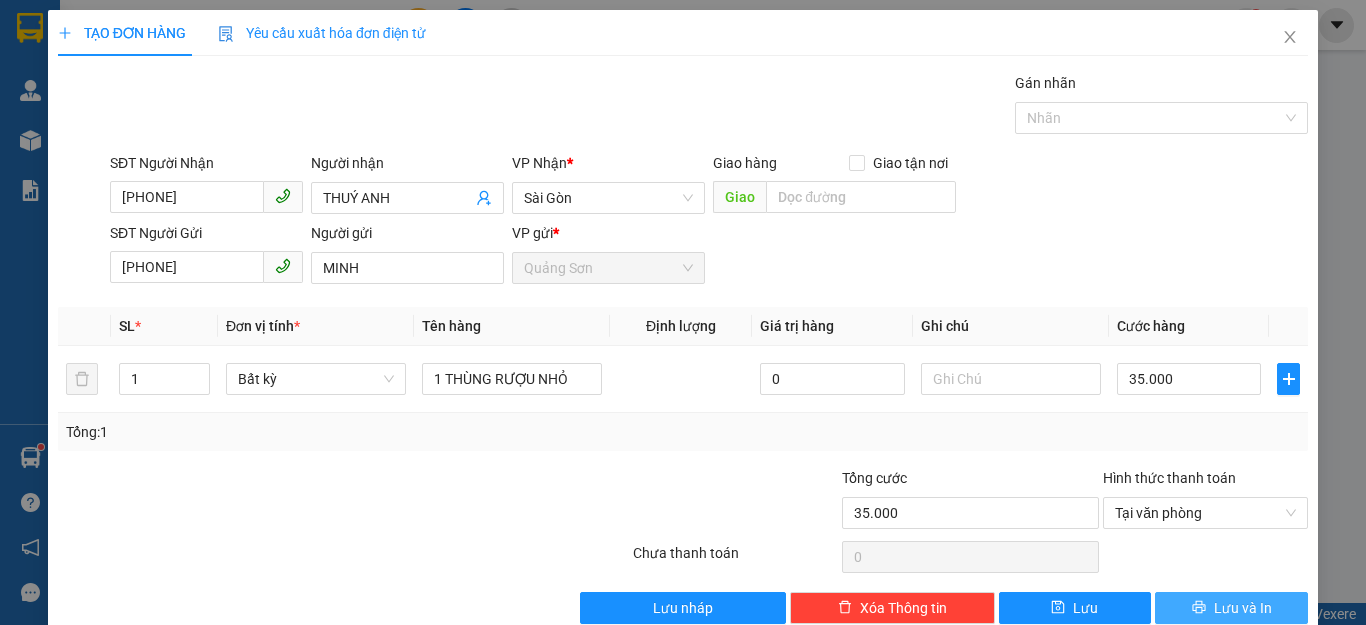 click on "Lưu và In" at bounding box center (1231, 608) 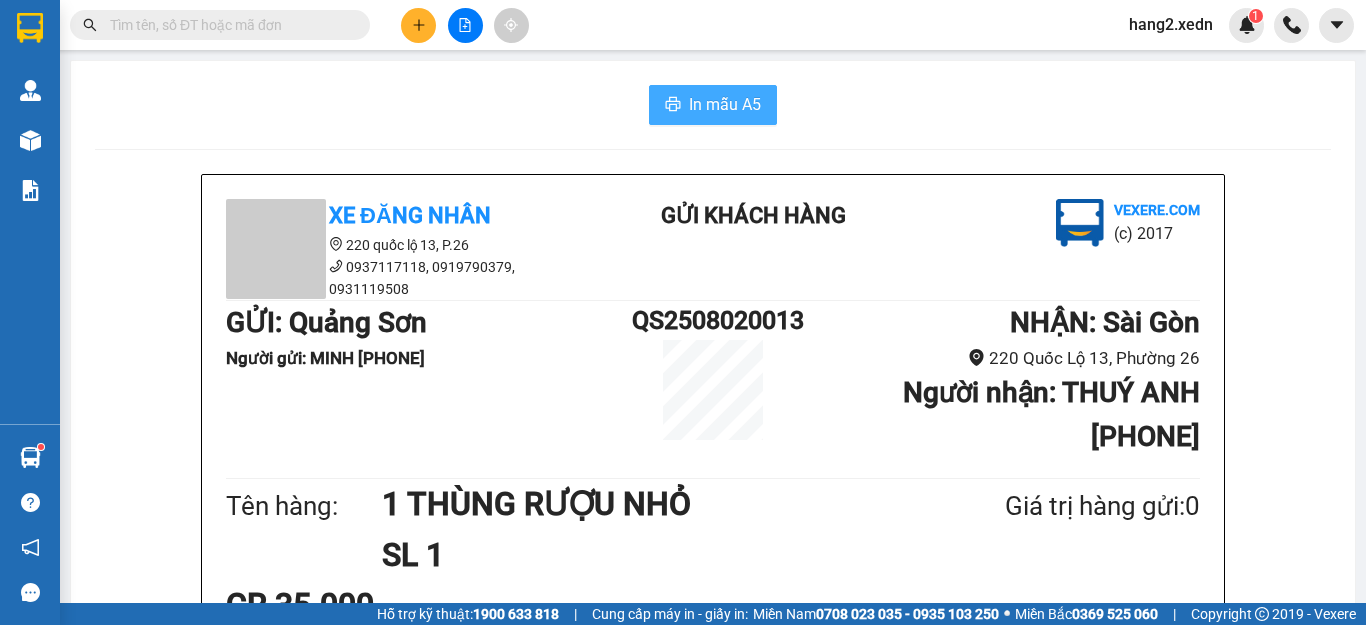 click on "In mẫu A5" at bounding box center [725, 104] 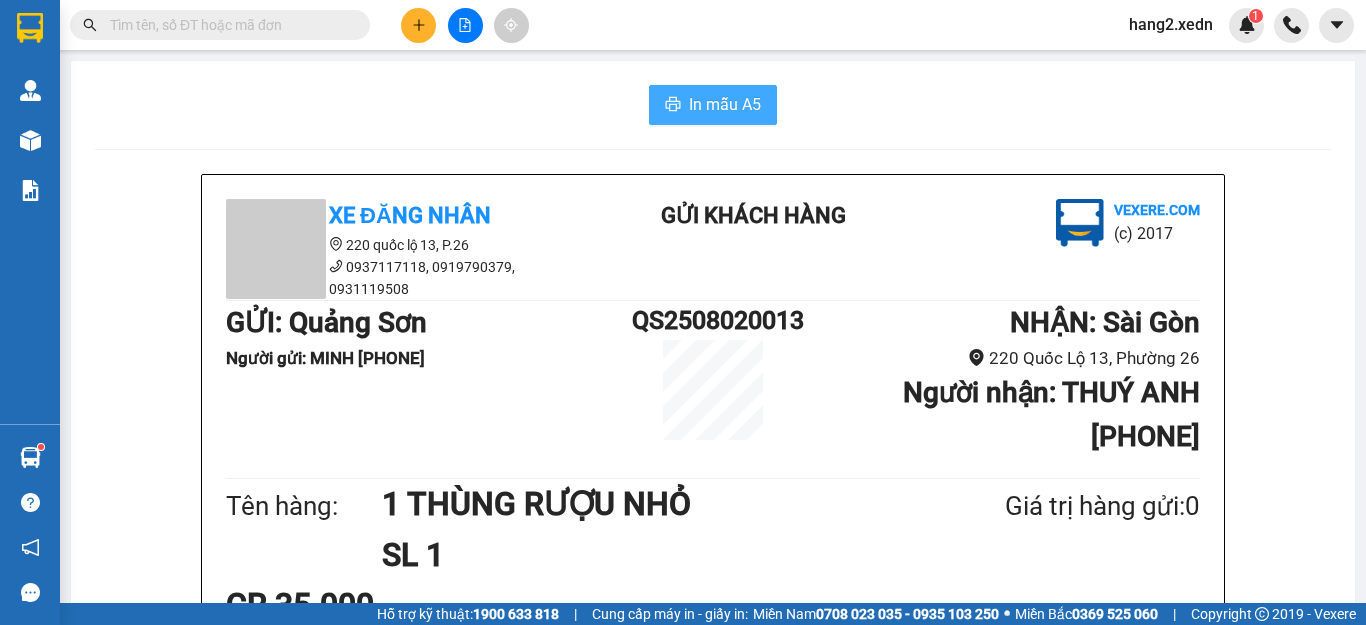 scroll, scrollTop: 0, scrollLeft: 0, axis: both 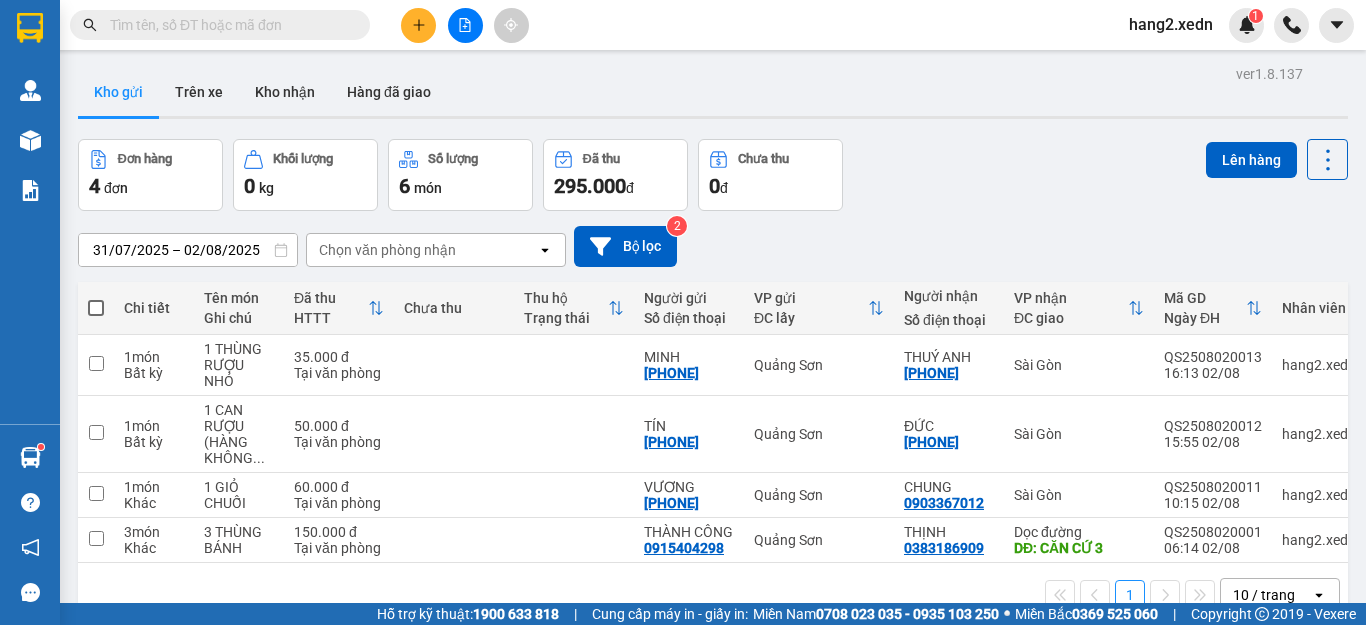 click on "hang2.xedn" at bounding box center (1171, 24) 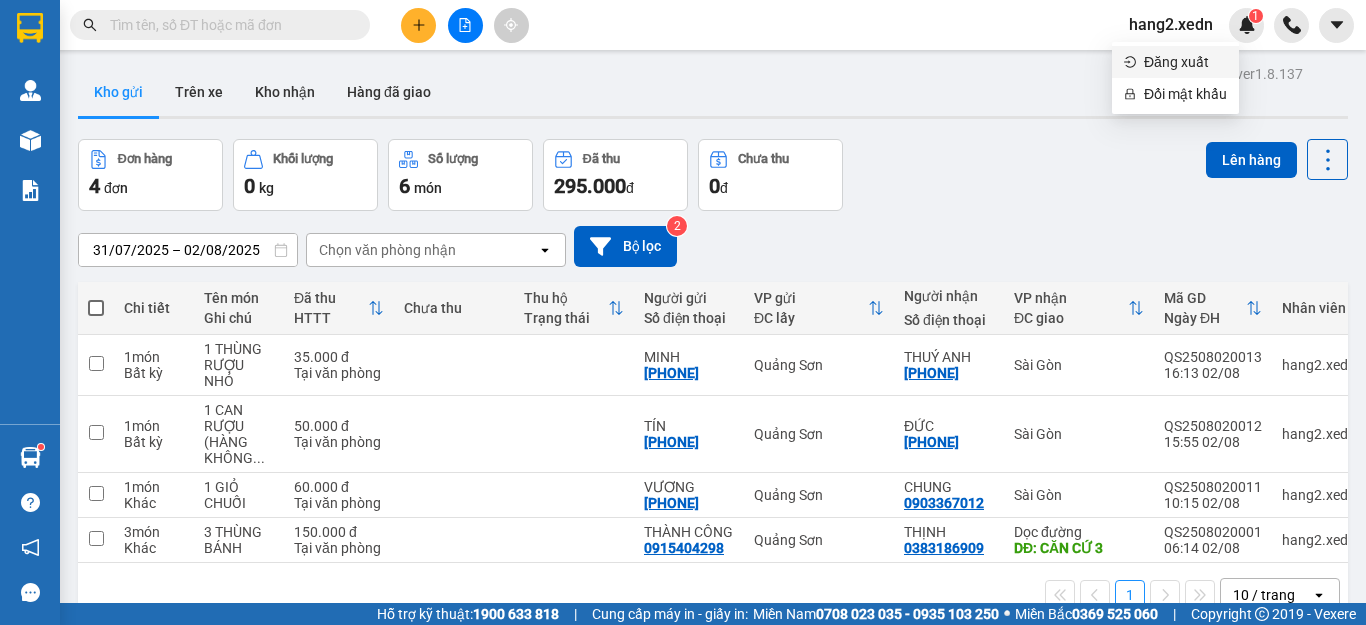 click on "Đăng xuất" at bounding box center (1185, 62) 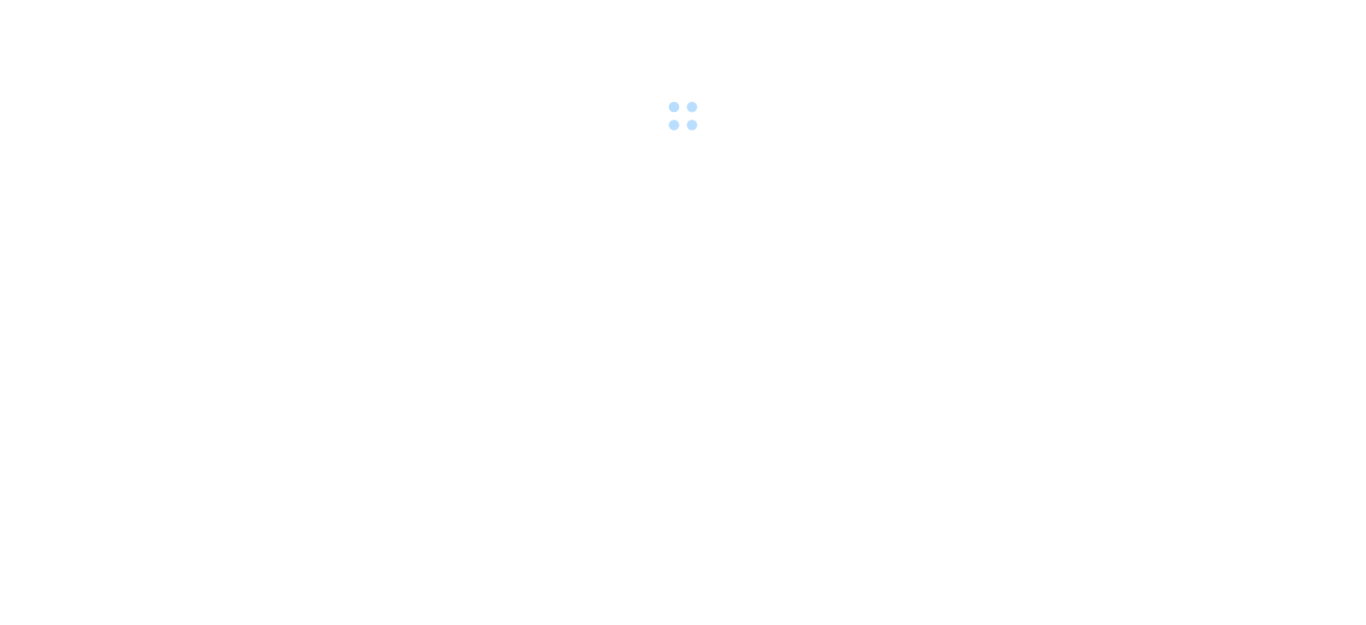 scroll, scrollTop: 0, scrollLeft: 0, axis: both 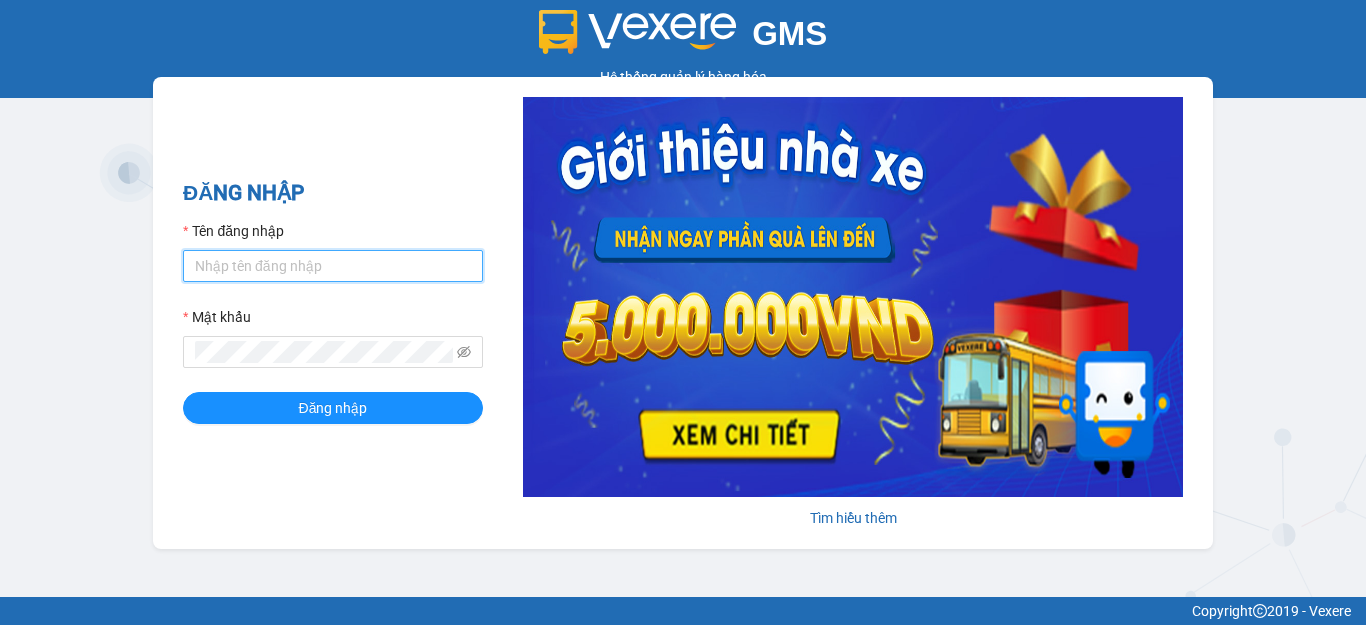 type on "hang2.xedn" 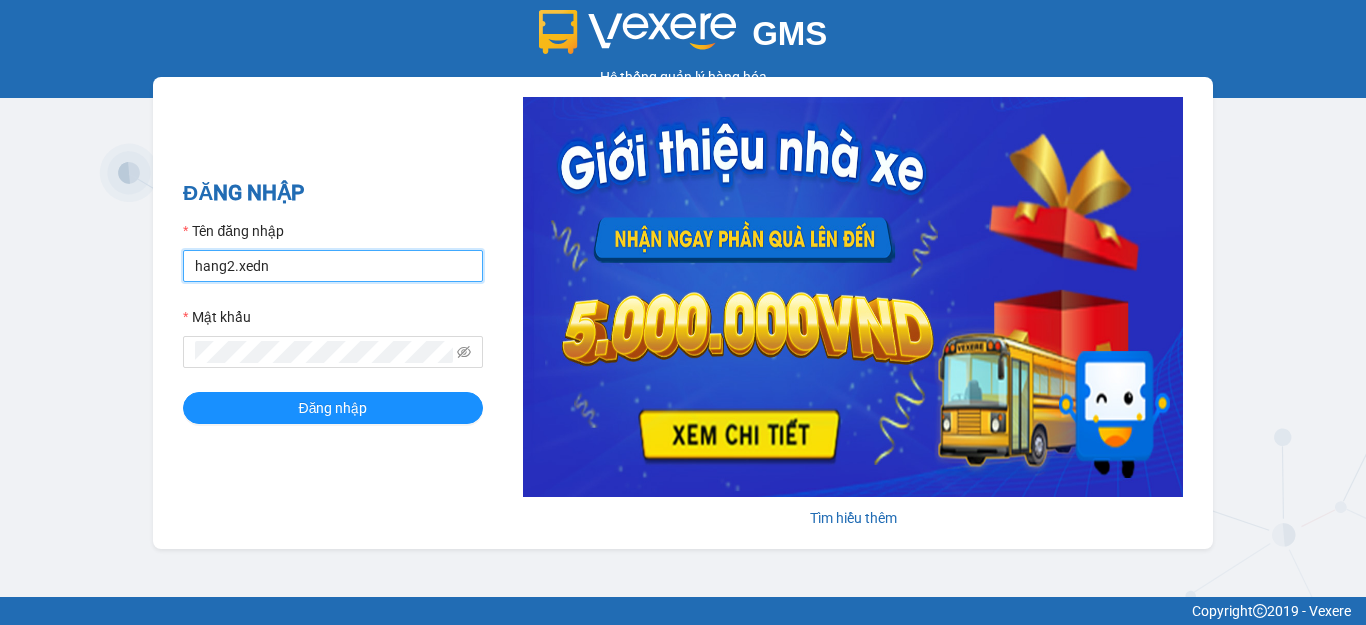 drag, startPoint x: 275, startPoint y: 269, endPoint x: 192, endPoint y: 265, distance: 83.09633 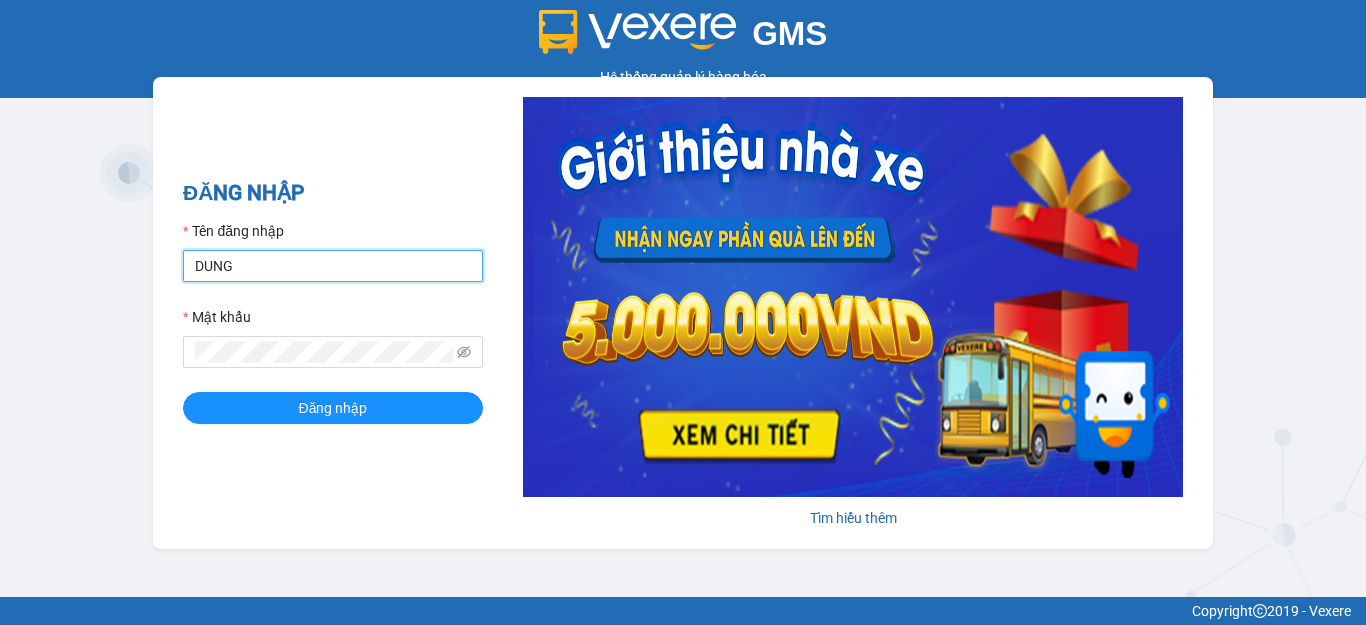 type on "dungqs.xedn" 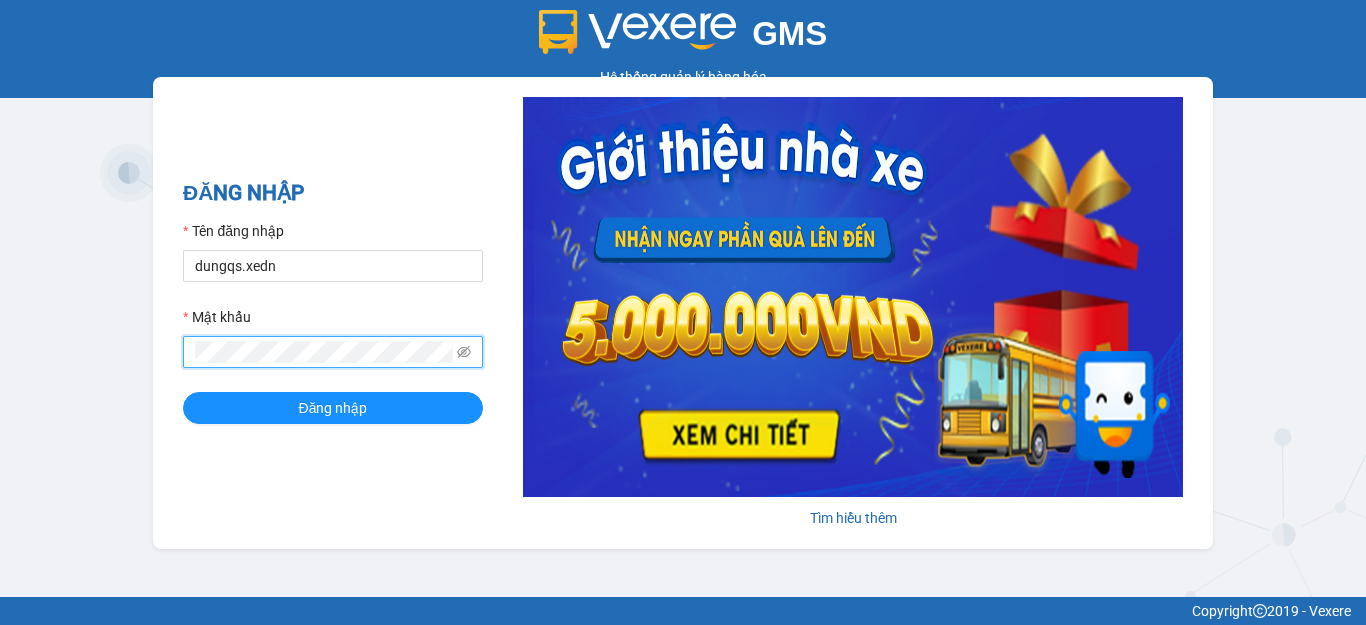 click on "GMS Hệ thống quản lý hàng hóa ĐĂNG NHẬP Tên đăng nhập dungqs.xedn Mật khẩu Đăng nhập Tìm hiểu thêm" at bounding box center [683, 298] 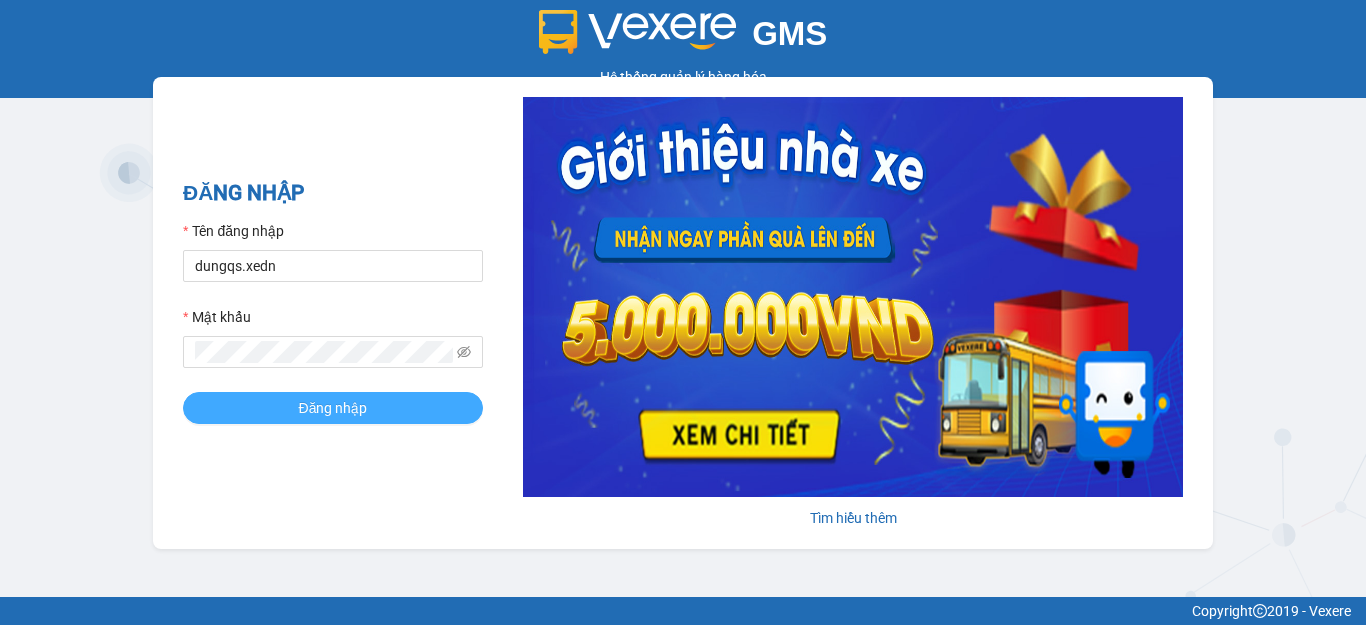 click on "Đăng nhập" at bounding box center (333, 408) 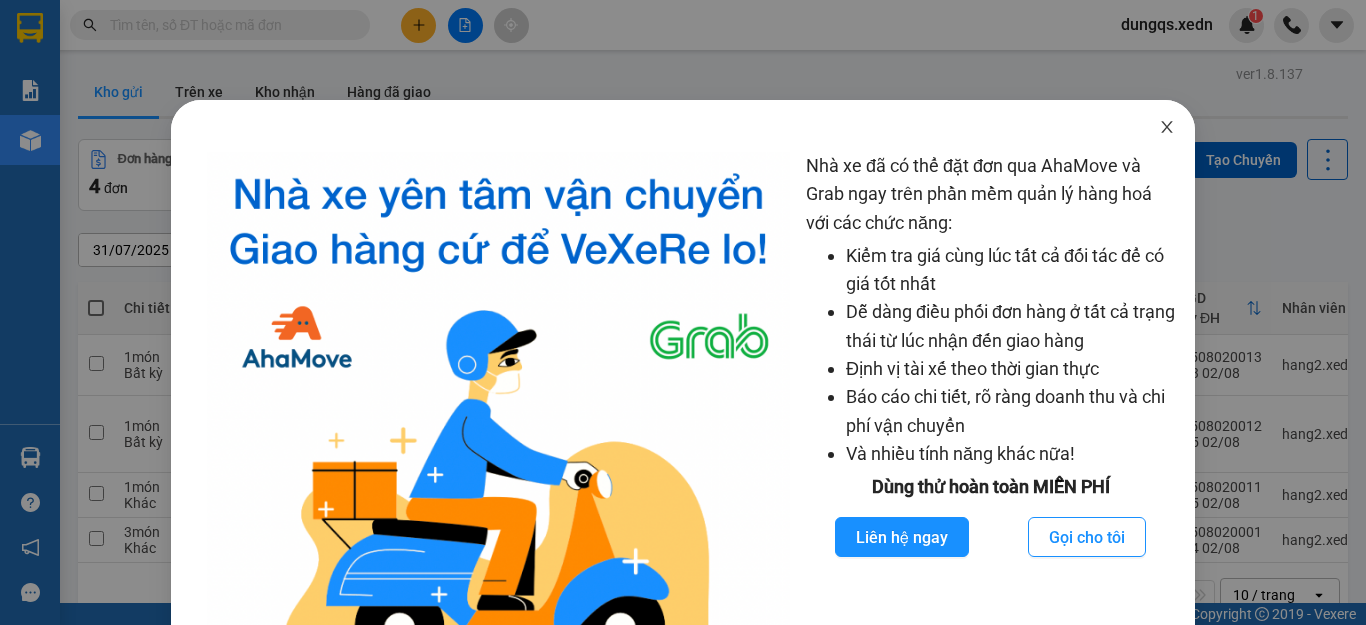 click at bounding box center [1167, 128] 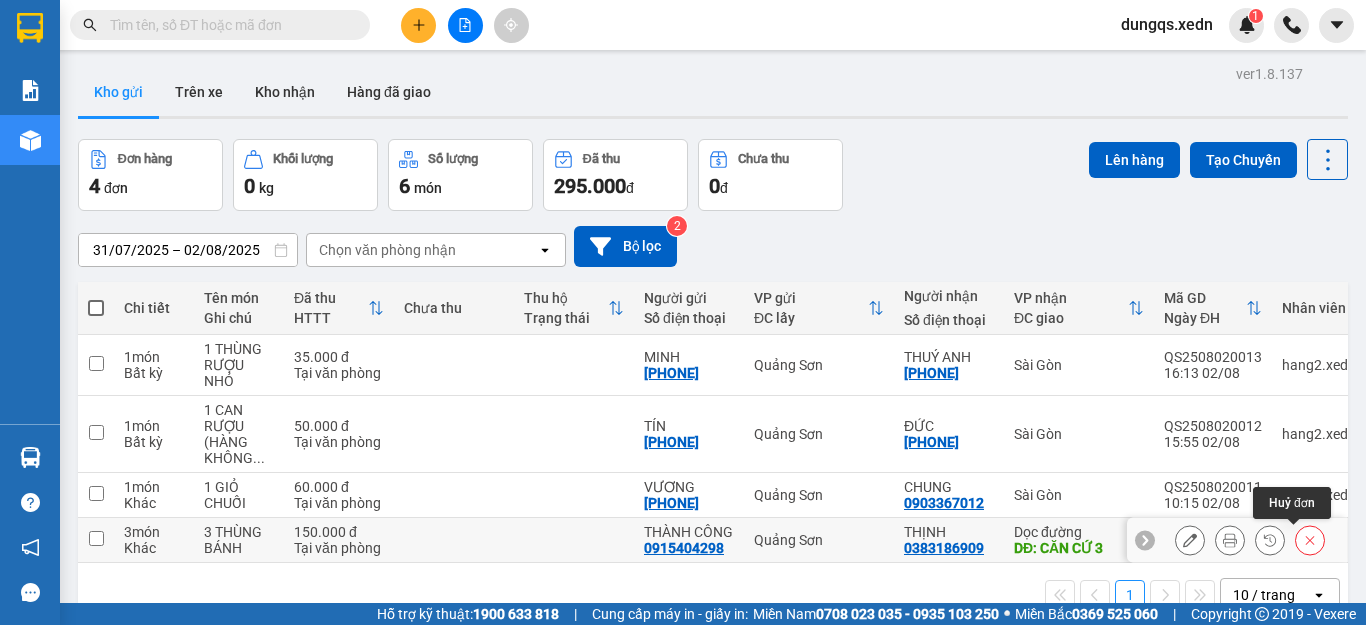 click at bounding box center (1310, 540) 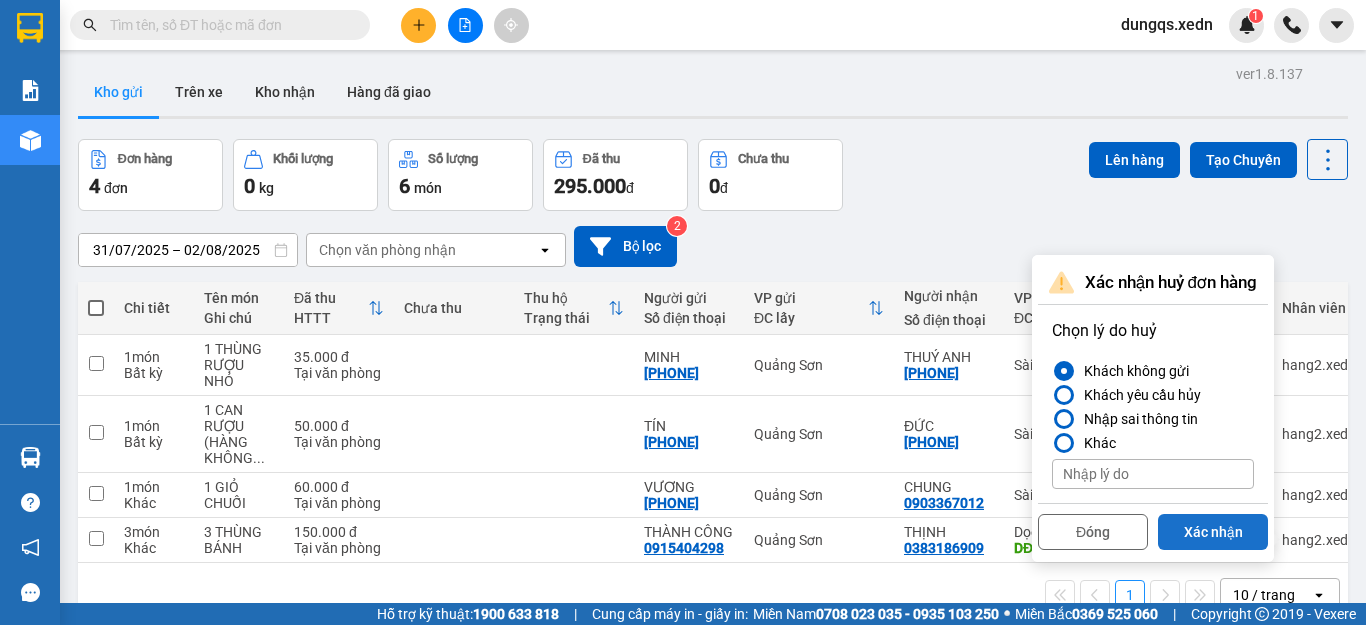 click on "Xác nhận" at bounding box center (1213, 532) 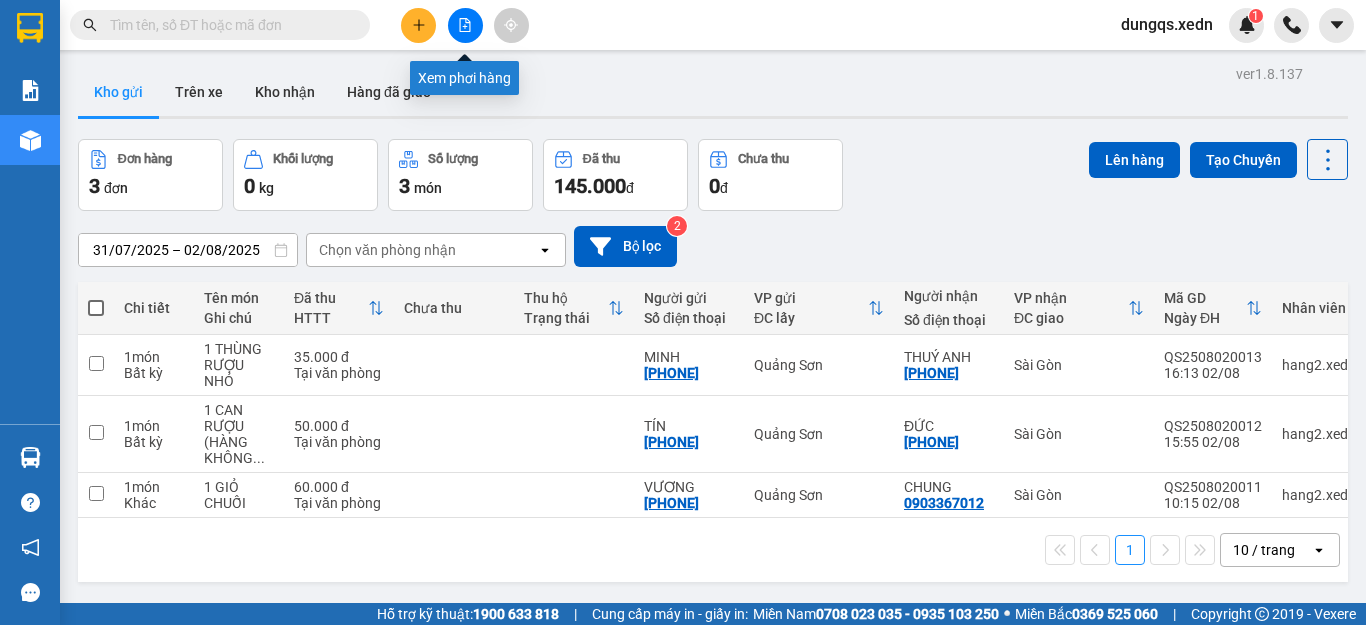 click 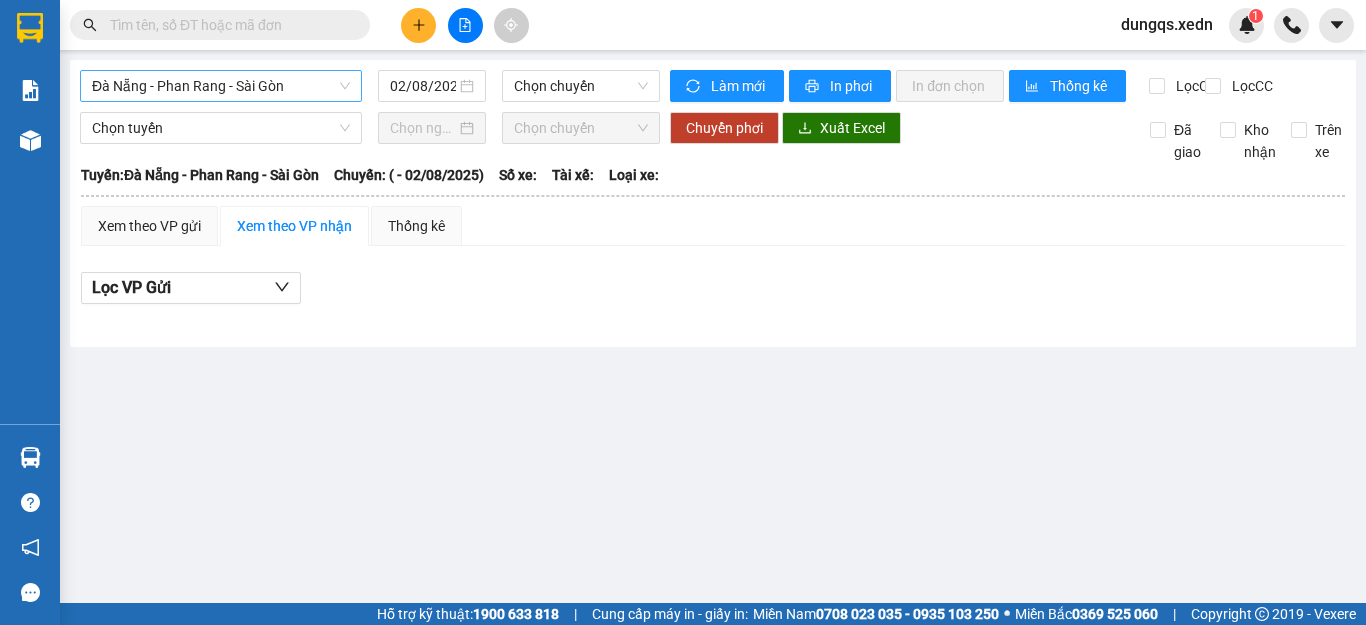 click on "Đà Nẵng - Phan Rang - Sài Gòn" at bounding box center [221, 86] 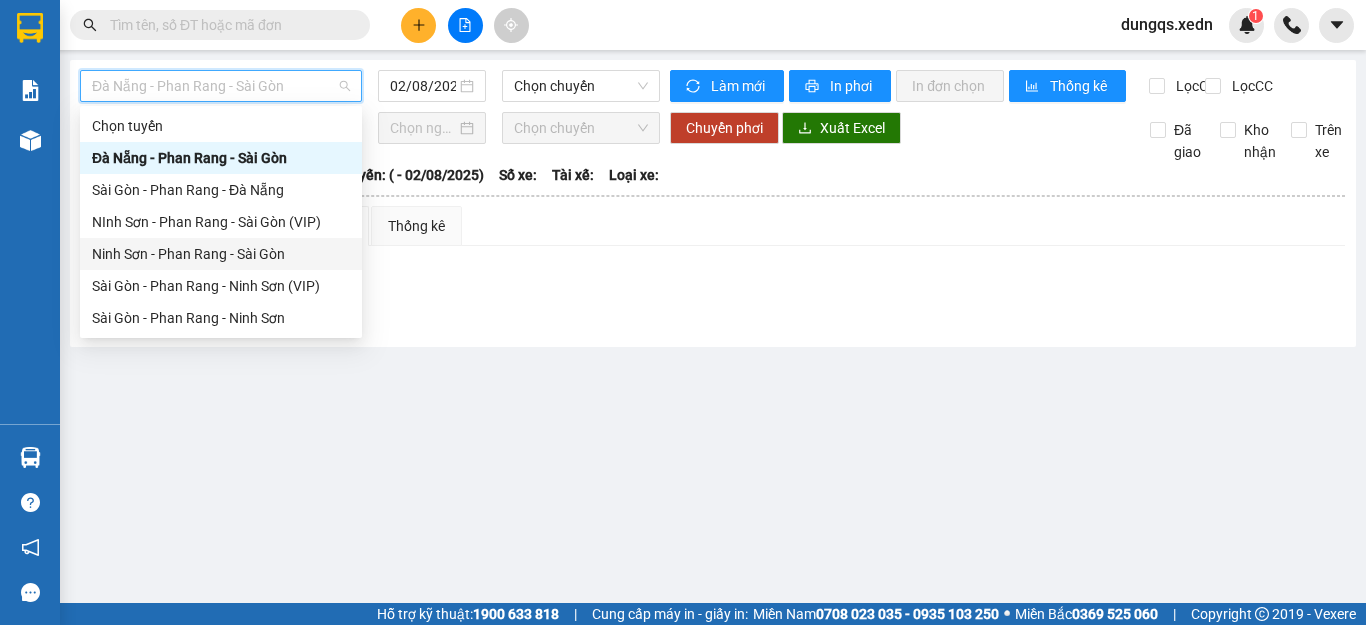 click on "Ninh Sơn - Phan Rang - Sài Gòn" at bounding box center (221, 254) 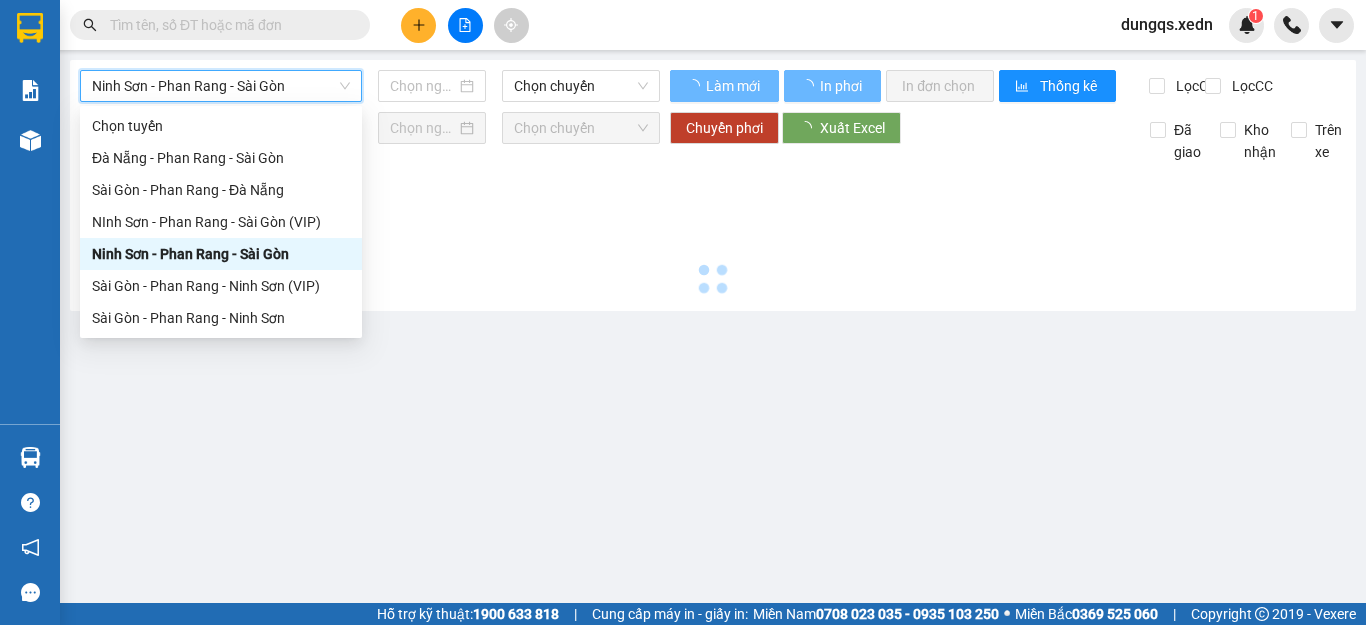 type on "02/08/2025" 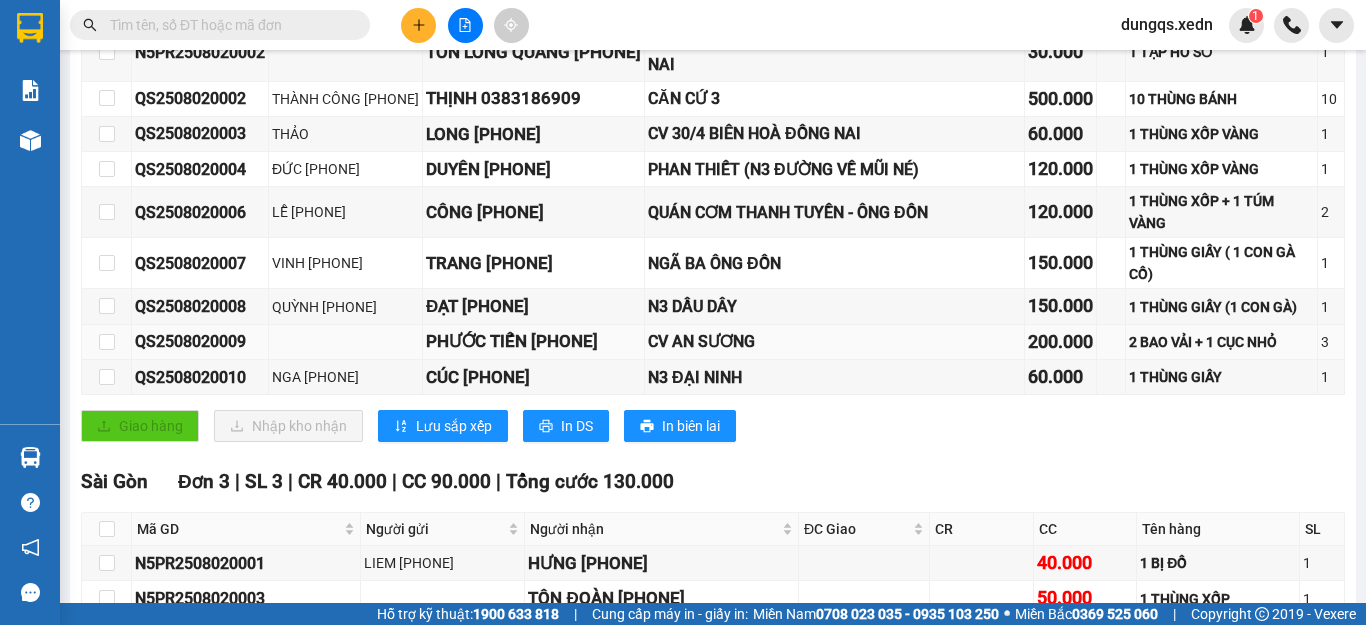 scroll, scrollTop: 311, scrollLeft: 0, axis: vertical 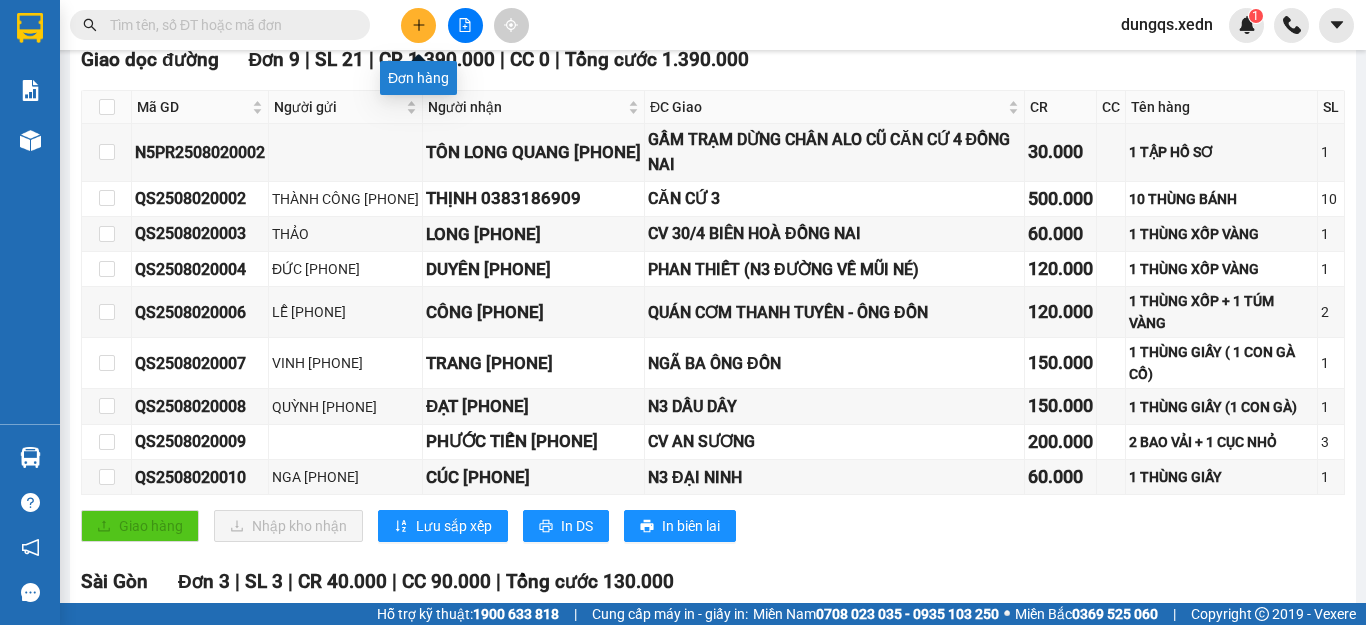 click 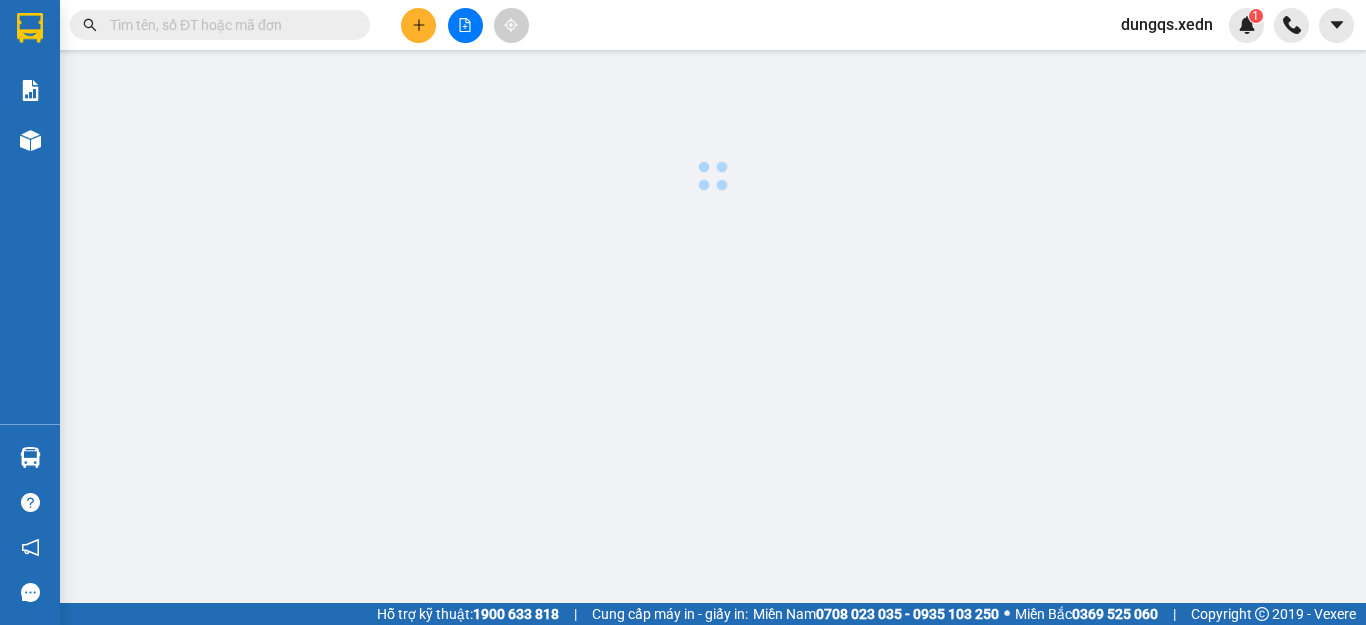 scroll, scrollTop: 0, scrollLeft: 0, axis: both 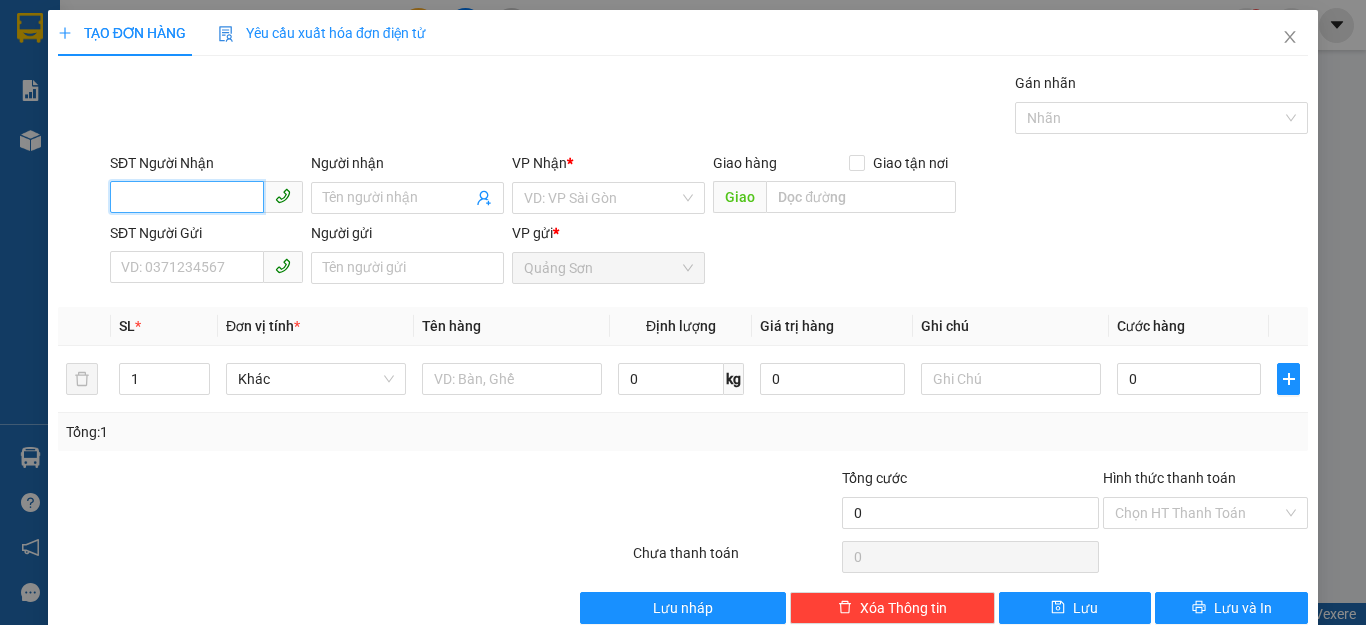click on "SĐT Người Nhận" at bounding box center [187, 197] 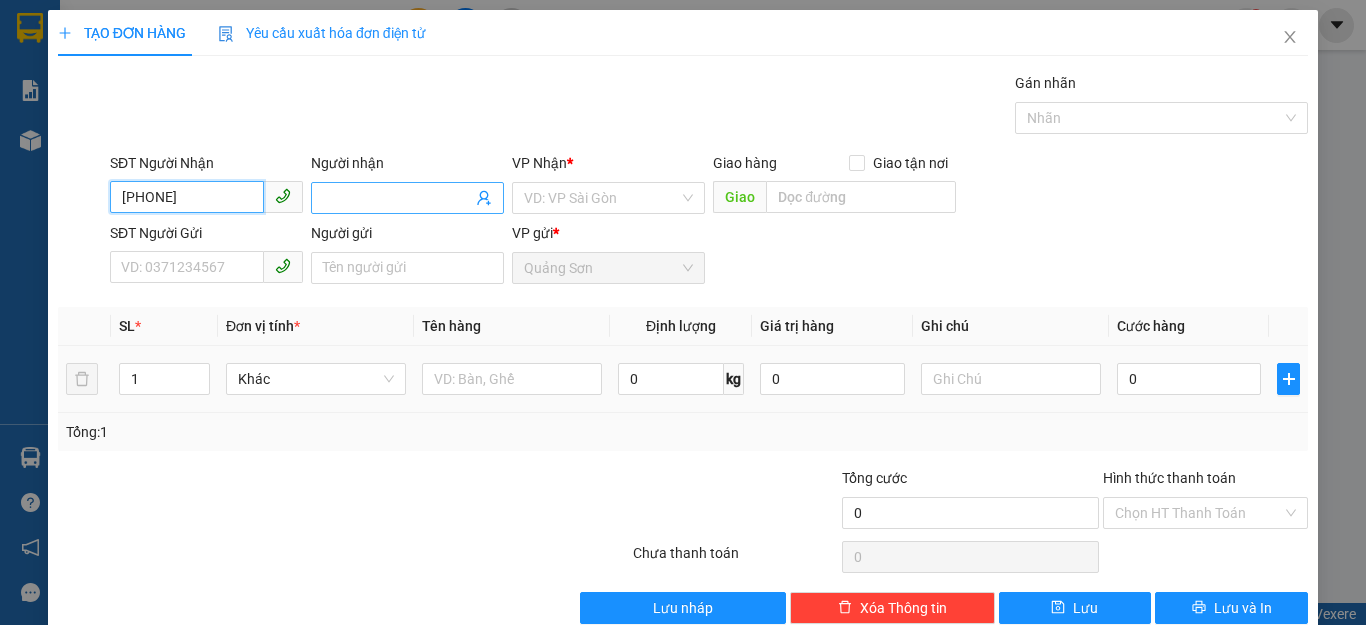 type on "0703991901" 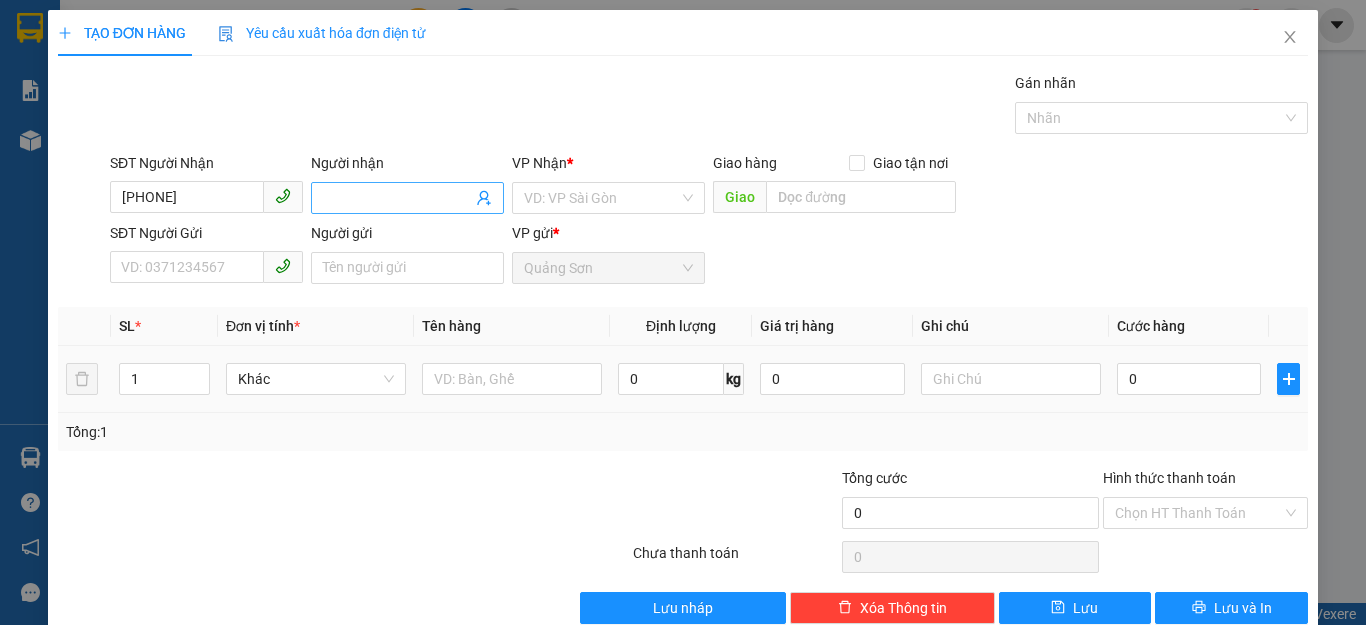 click on "Người nhận" at bounding box center (397, 198) 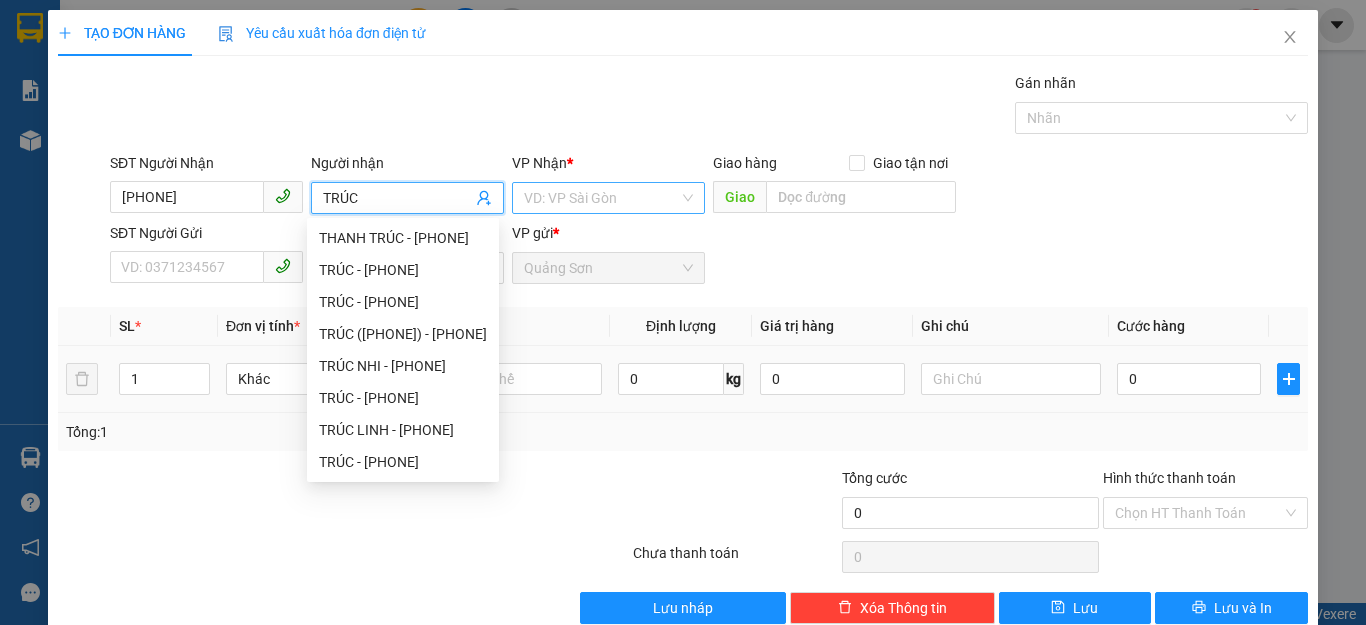 type on "TRÚC" 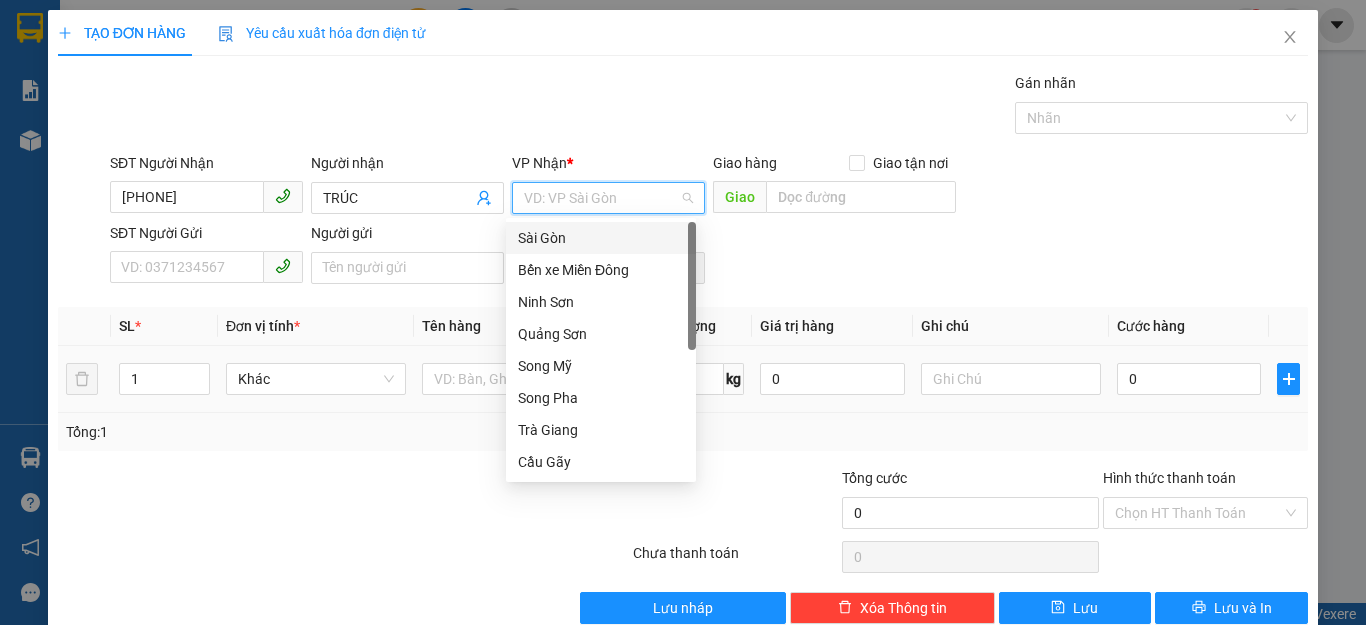 click on "Sài Gòn" at bounding box center [601, 238] 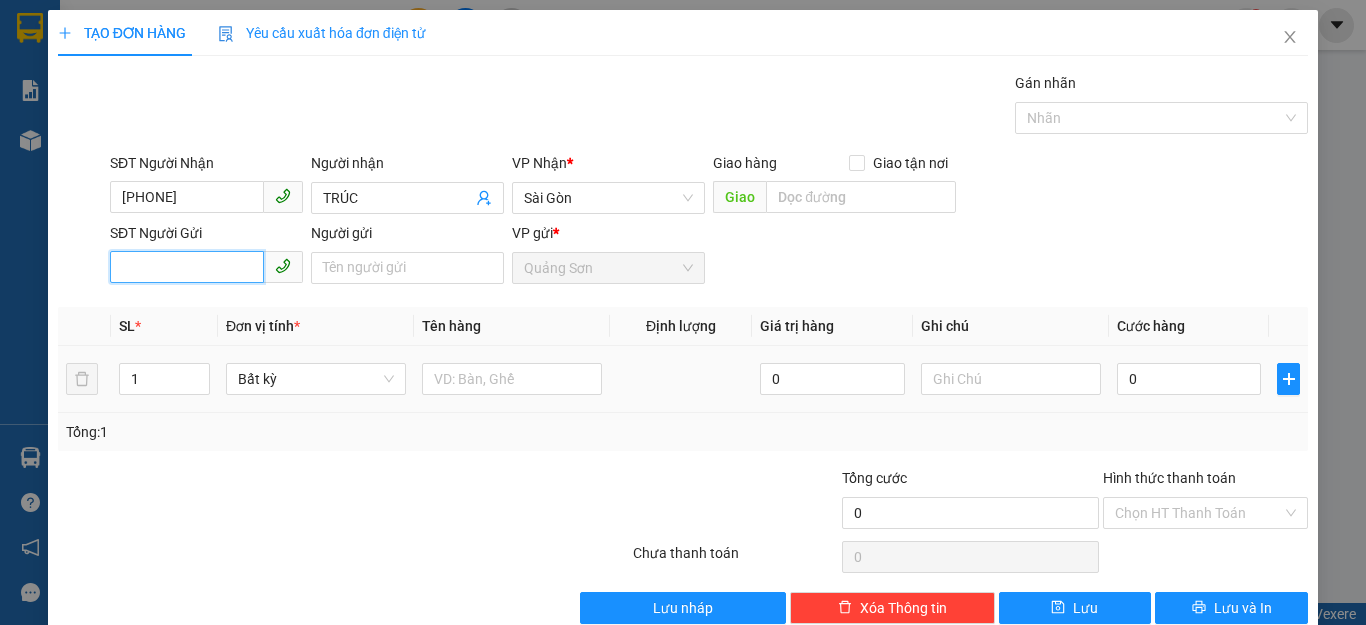 click on "SĐT Người Gửi" at bounding box center (187, 267) 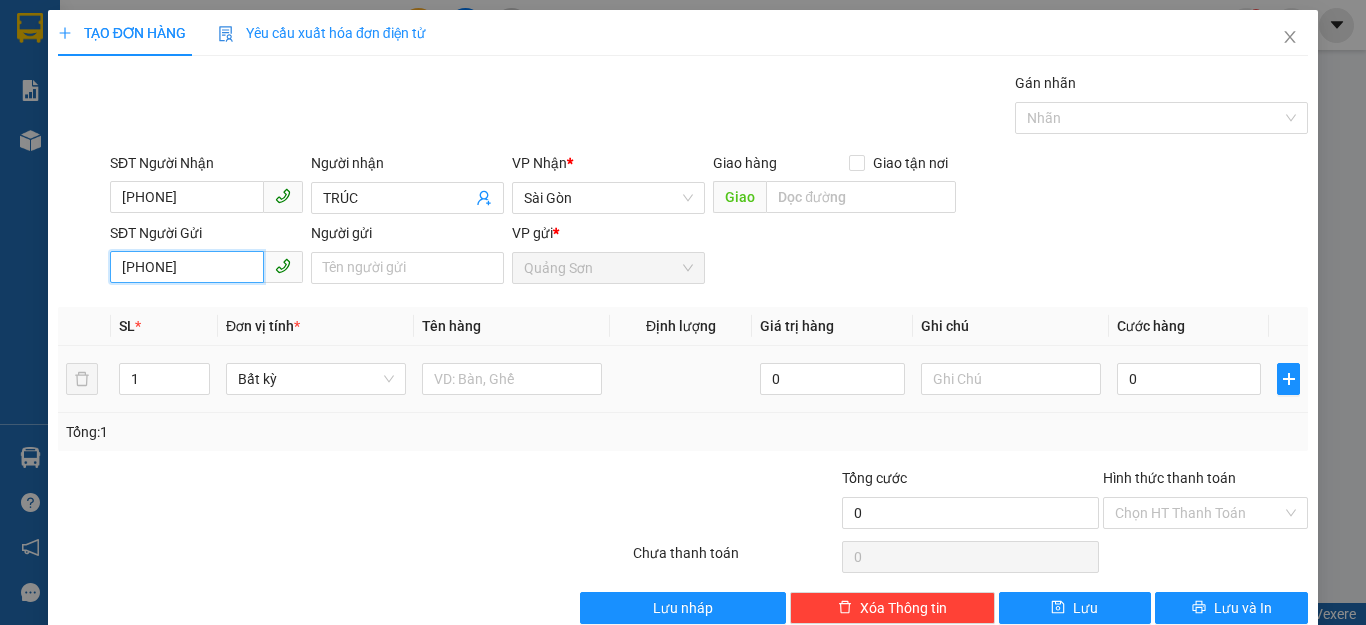 click on "0395644823" at bounding box center [187, 267] 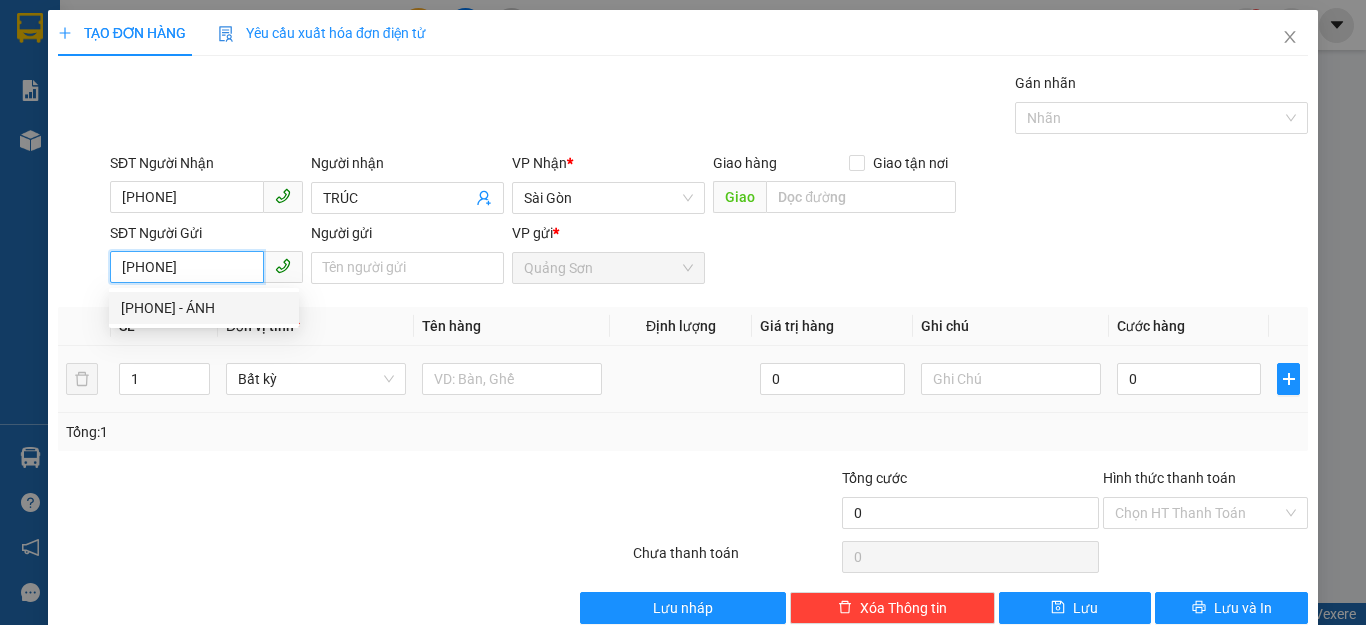 click on "0395644803 - ÁNH" at bounding box center (204, 308) 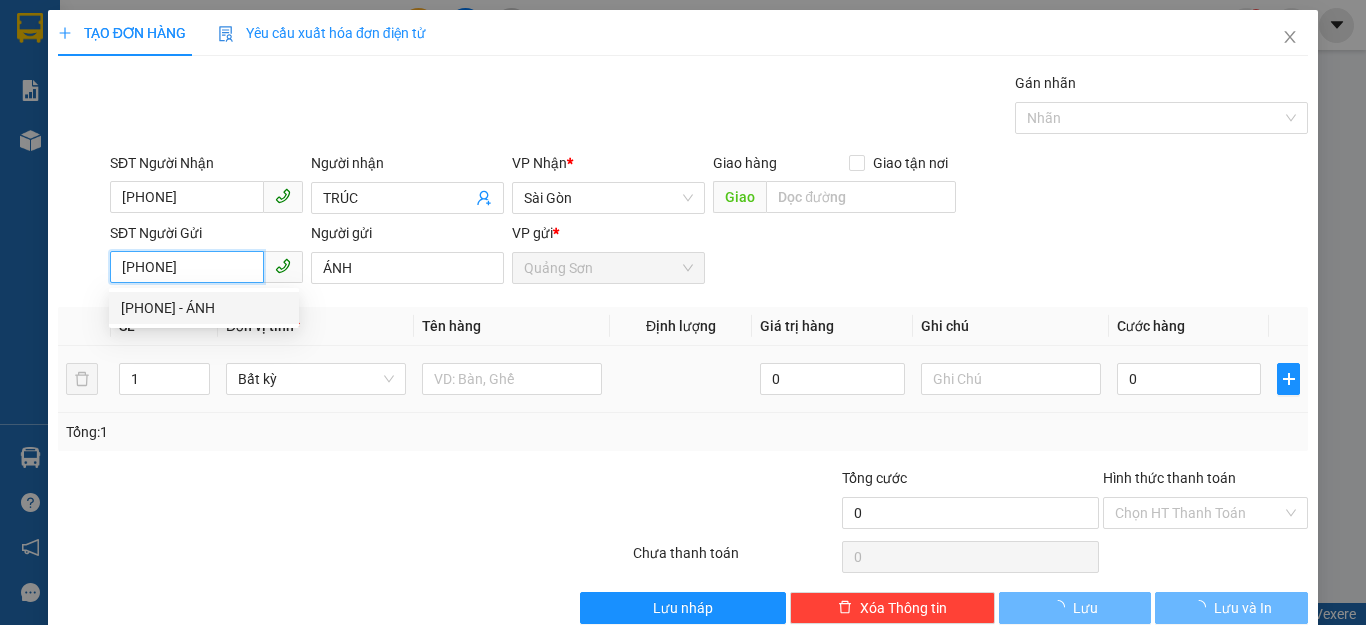 type on "80.000" 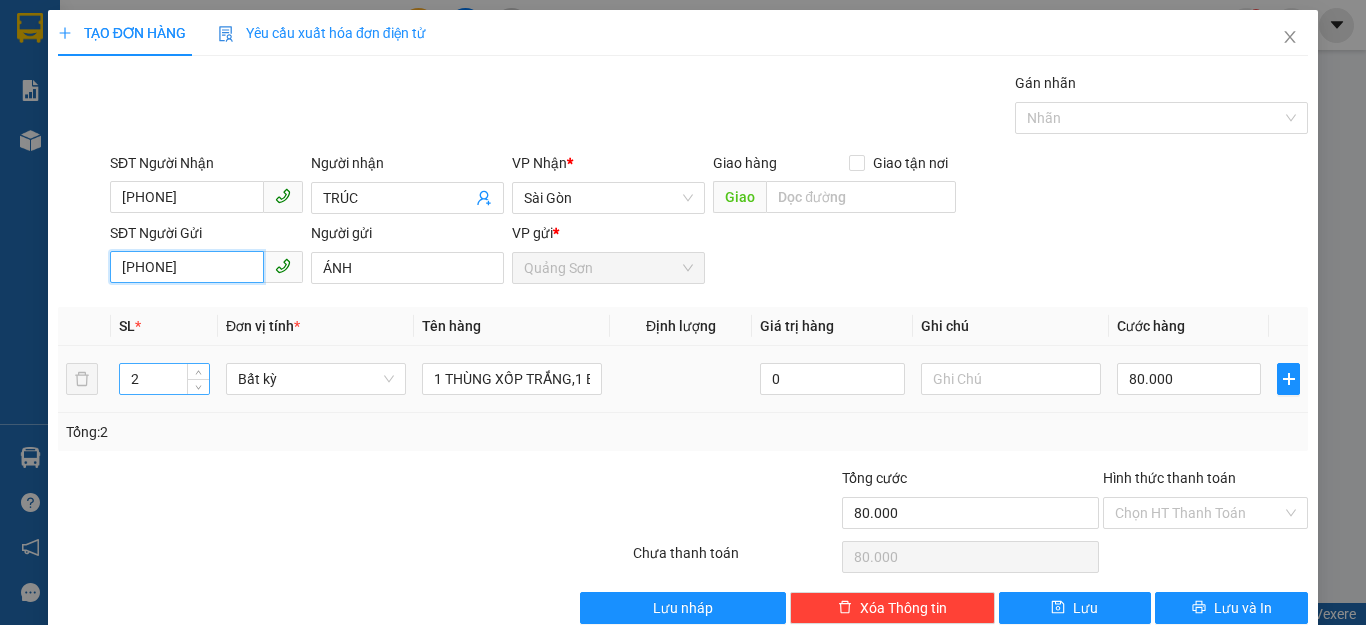 type on "0395644803" 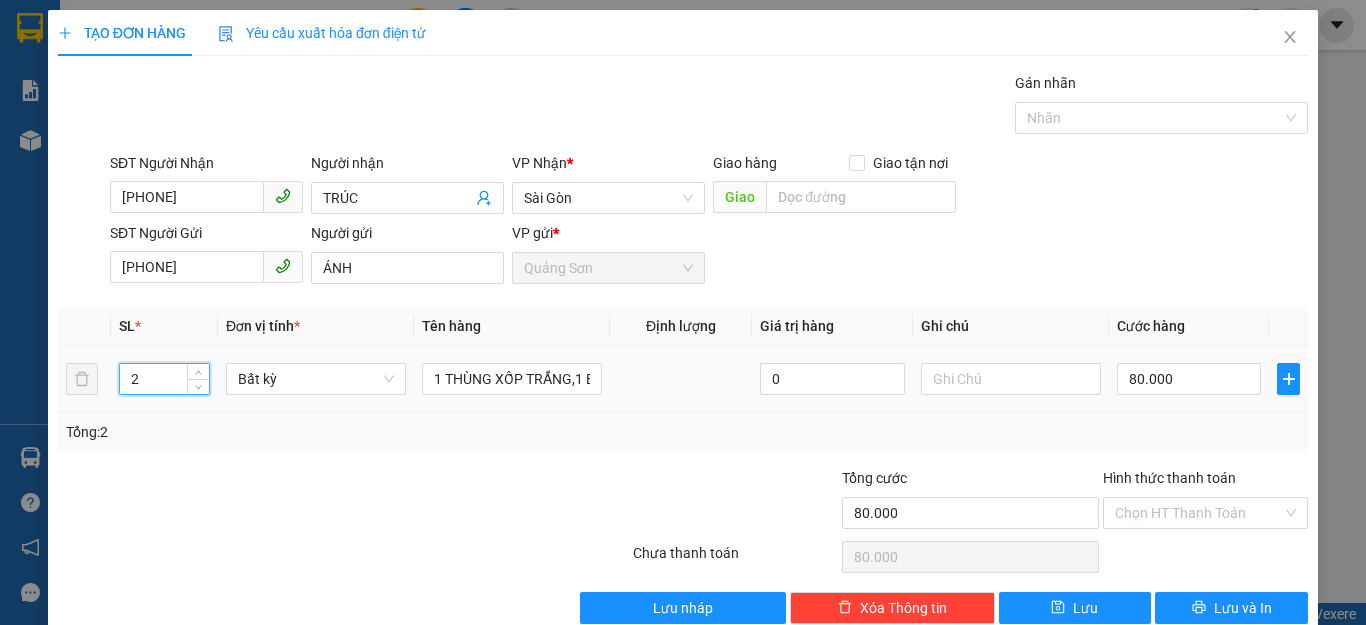 click on "2" at bounding box center [164, 379] 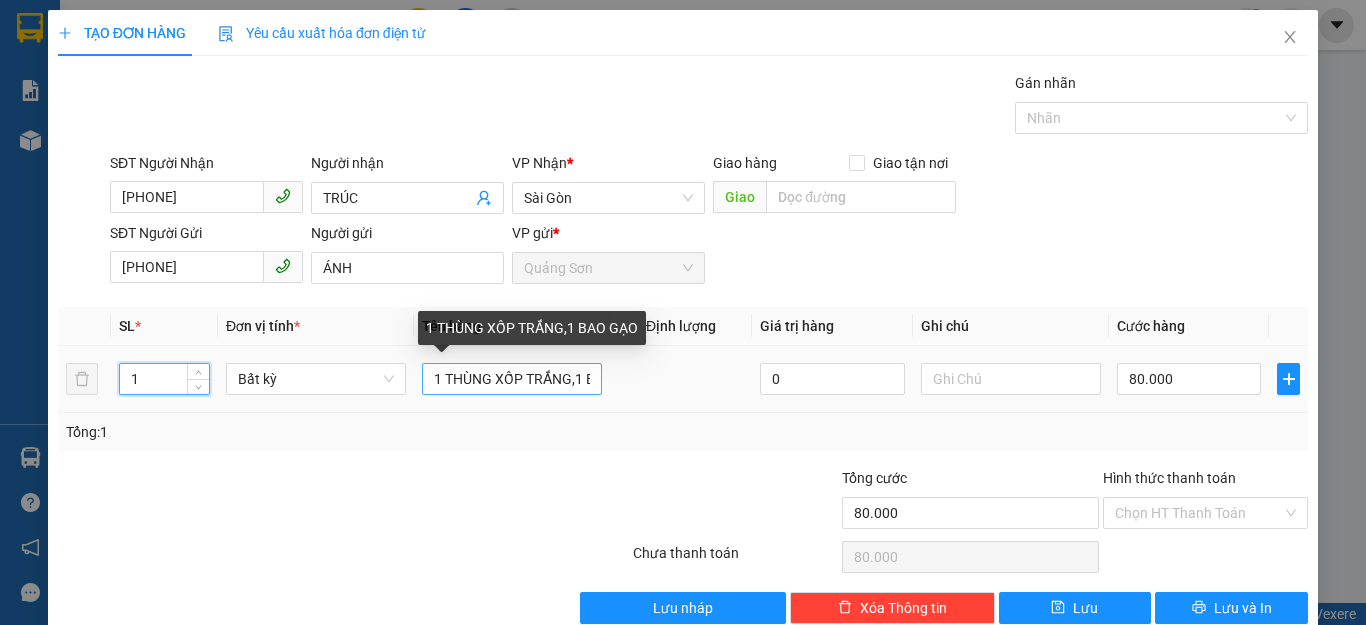 type on "1" 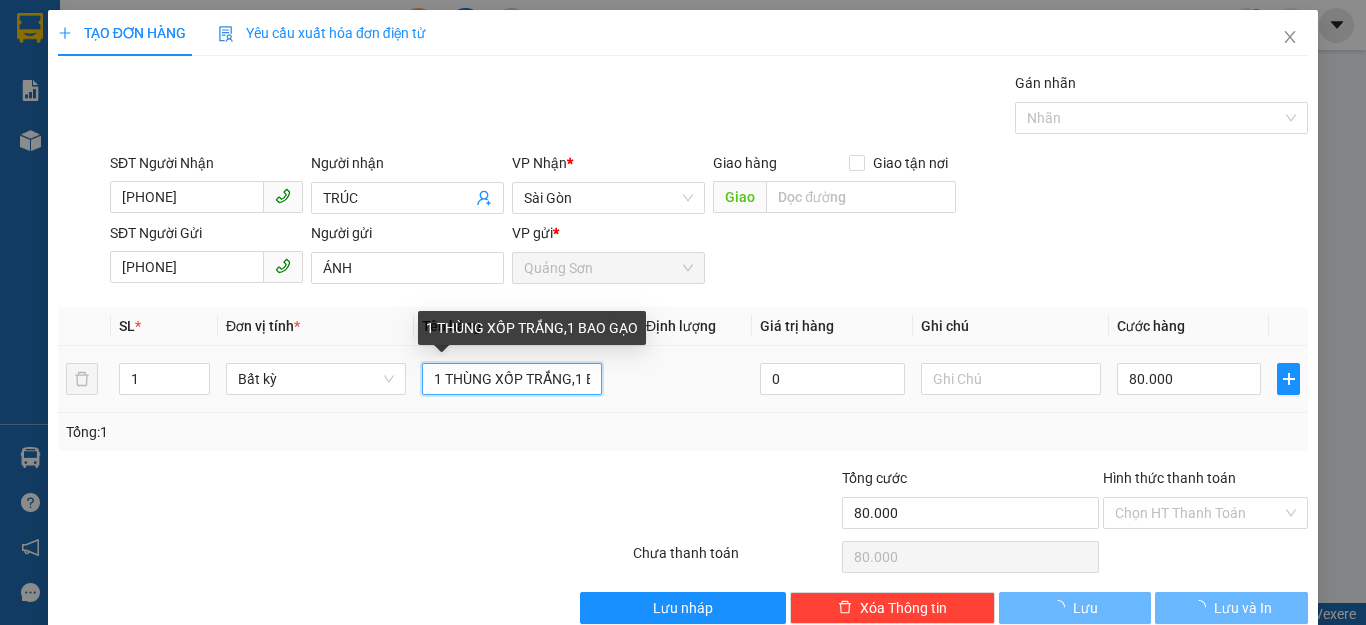 scroll, scrollTop: 0, scrollLeft: 10, axis: horizontal 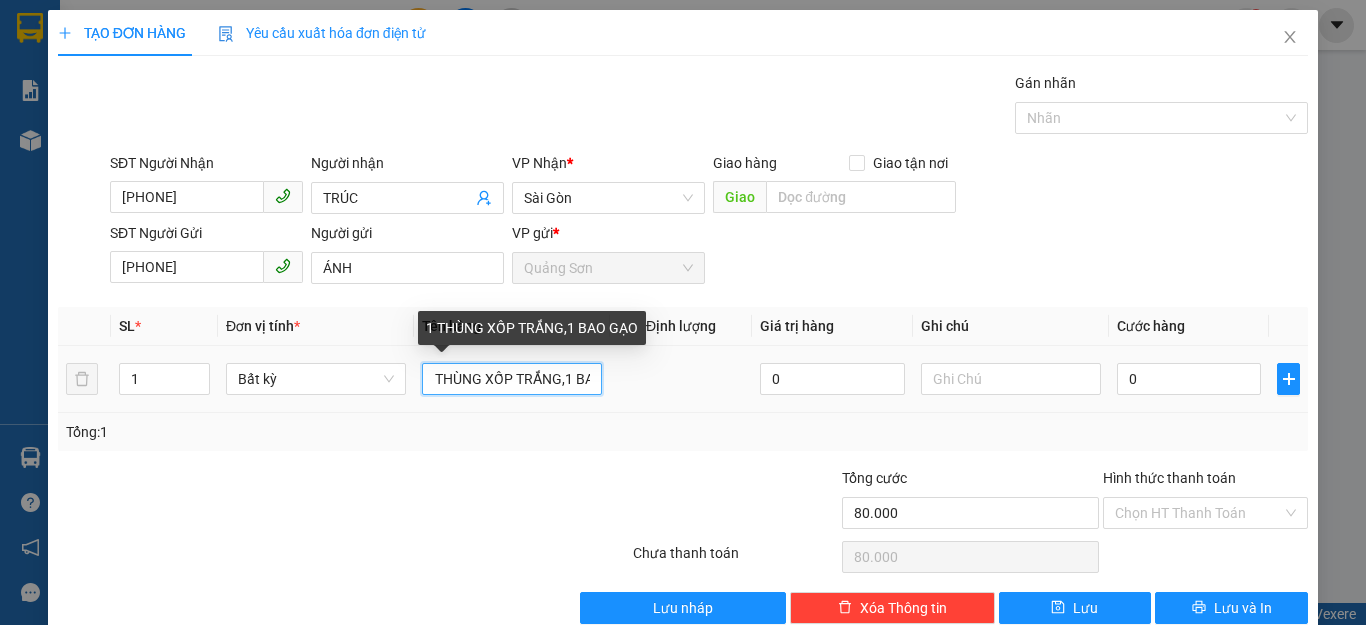 type on "0" 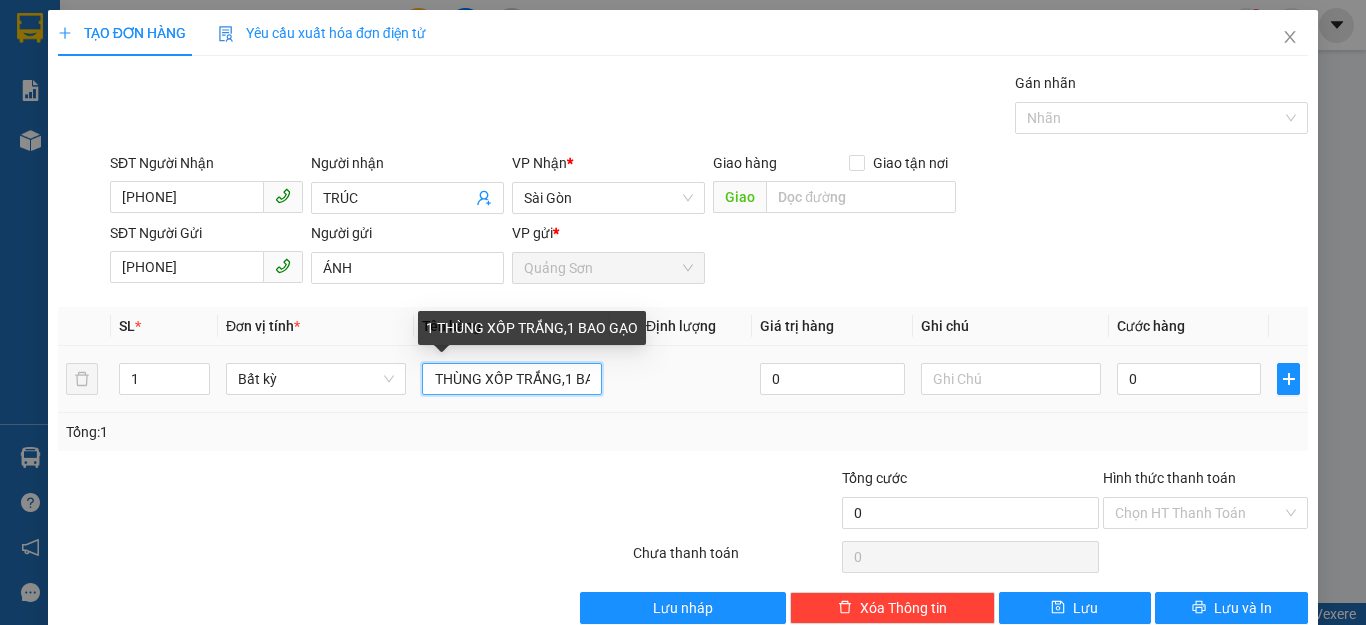 scroll, scrollTop: 0, scrollLeft: 0, axis: both 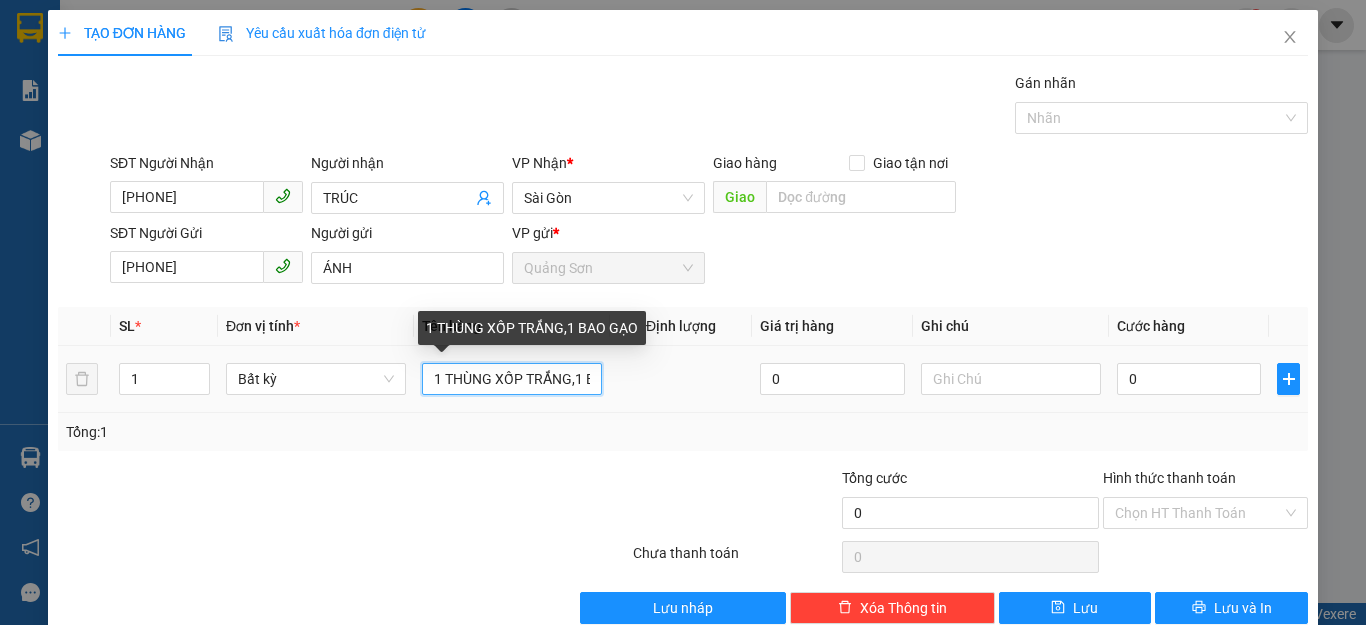 drag, startPoint x: 585, startPoint y: 378, endPoint x: 443, endPoint y: 383, distance: 142.088 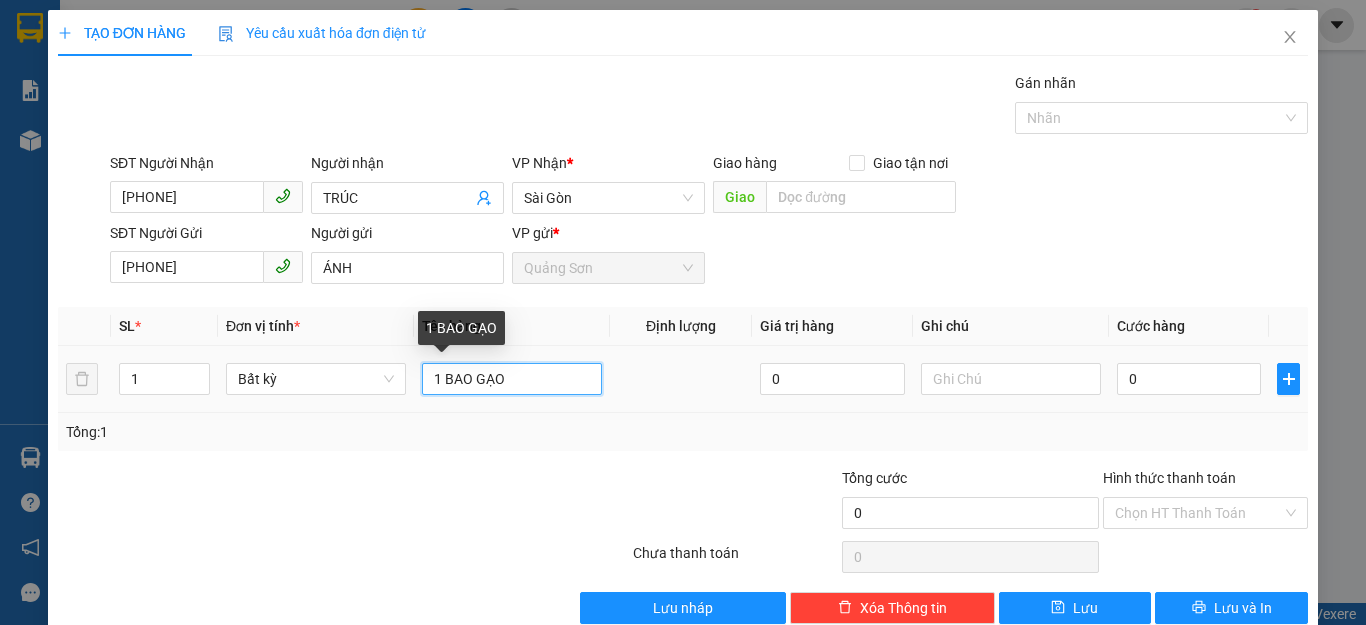 drag, startPoint x: 506, startPoint y: 375, endPoint x: 440, endPoint y: 386, distance: 66.910385 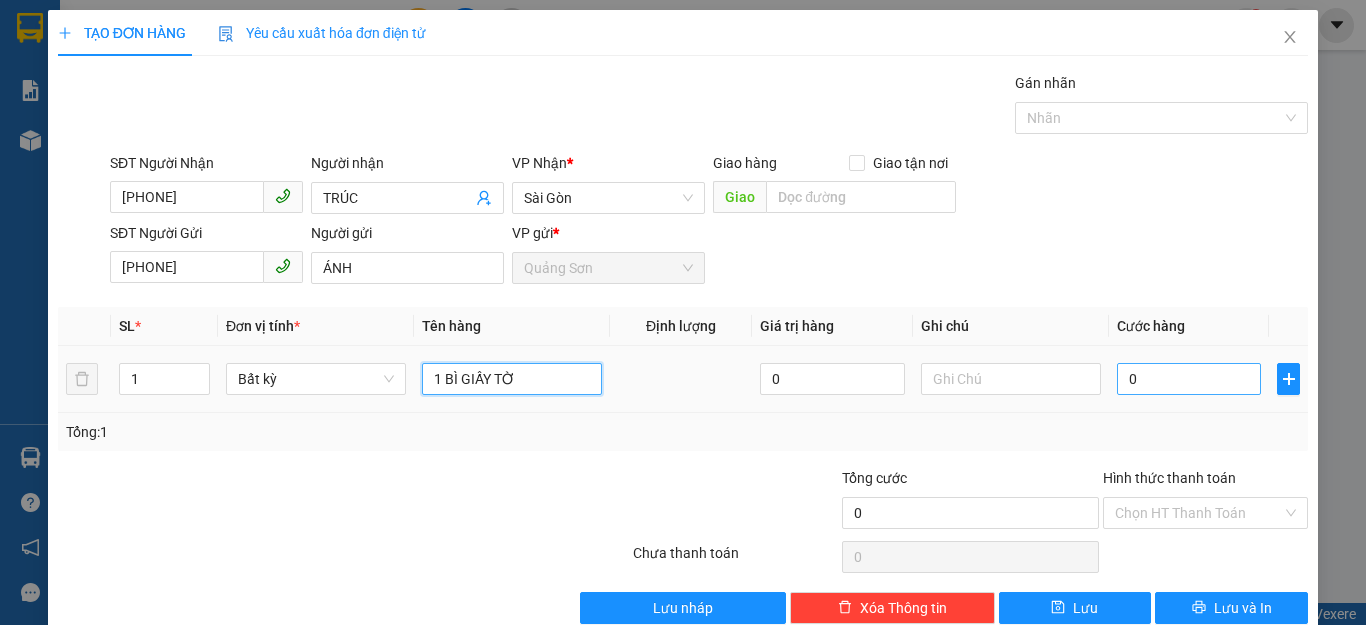 type on "1 BÌ GIẤY TỜ" 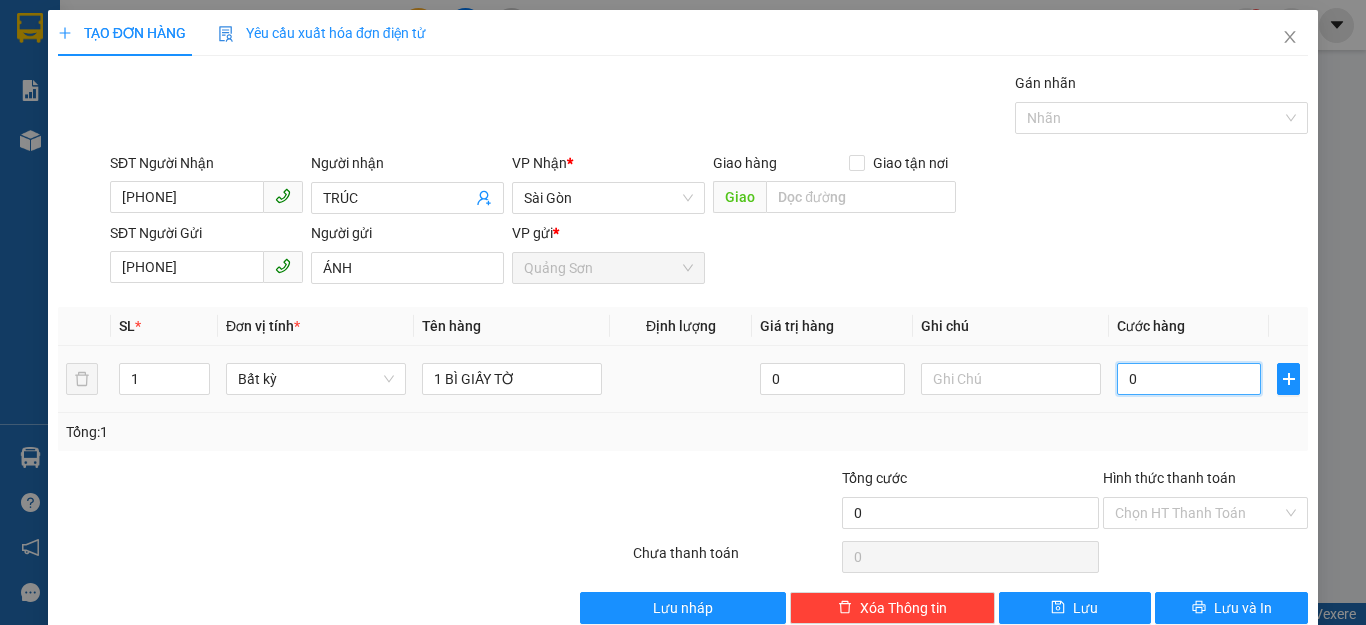 click on "0" at bounding box center [1189, 379] 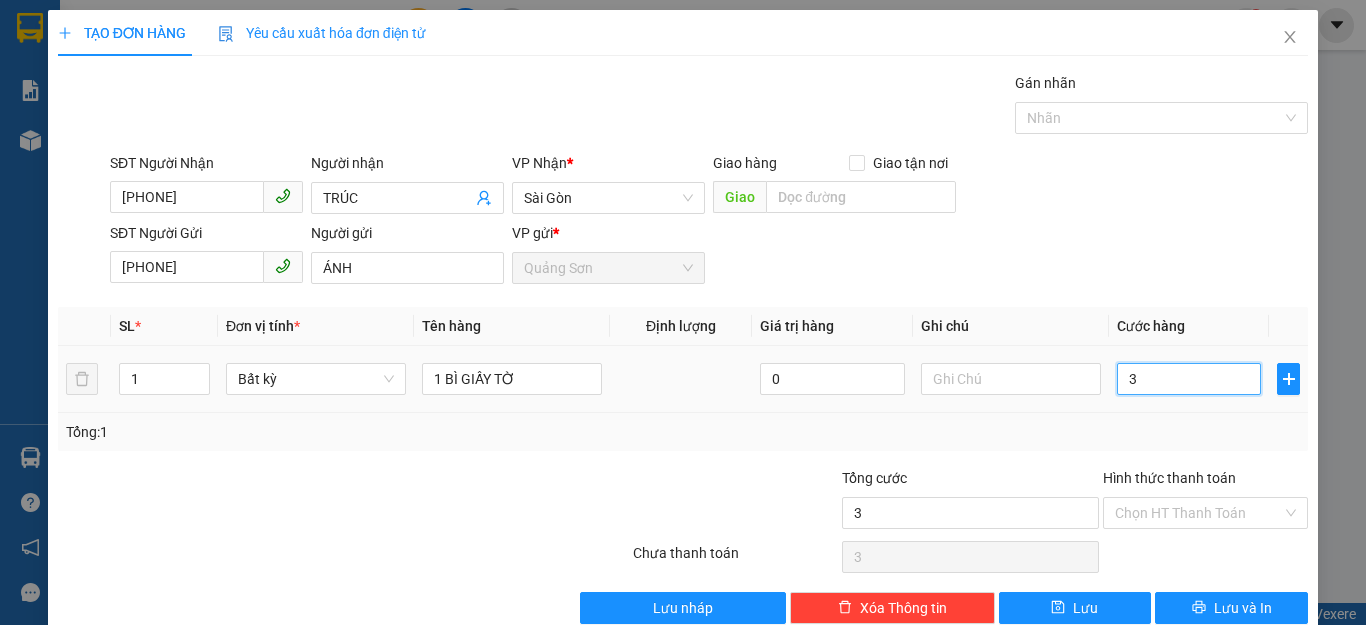 type on "30" 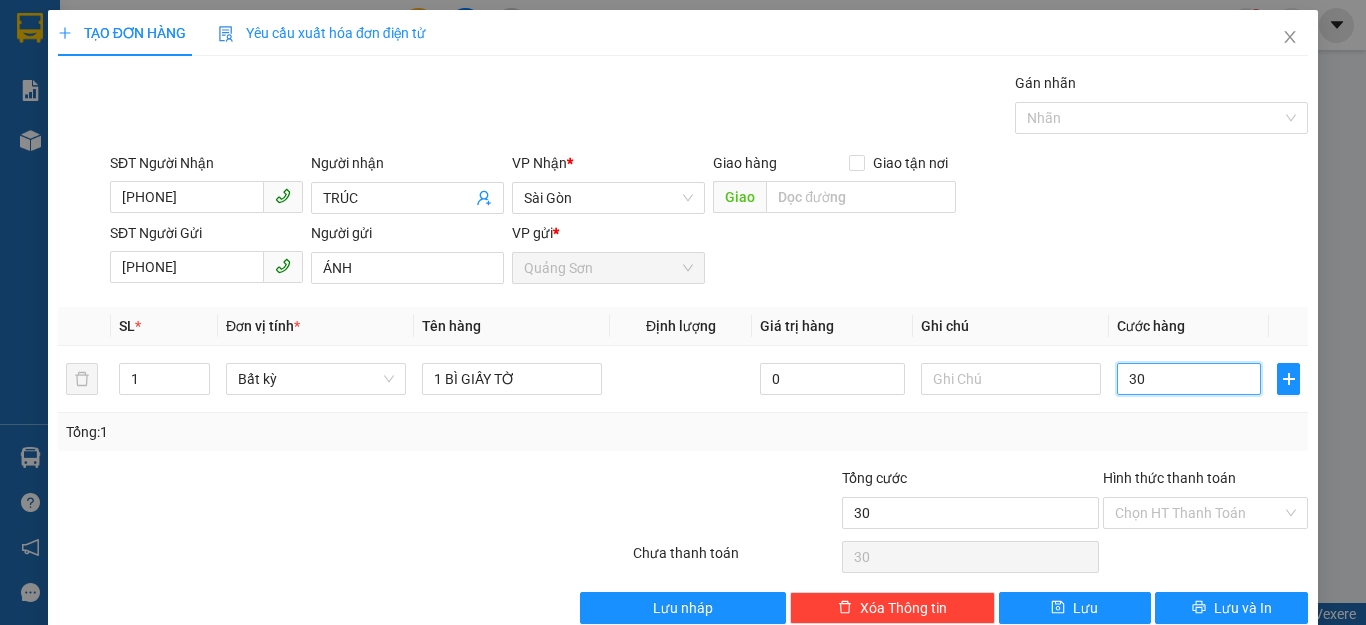 type on "30" 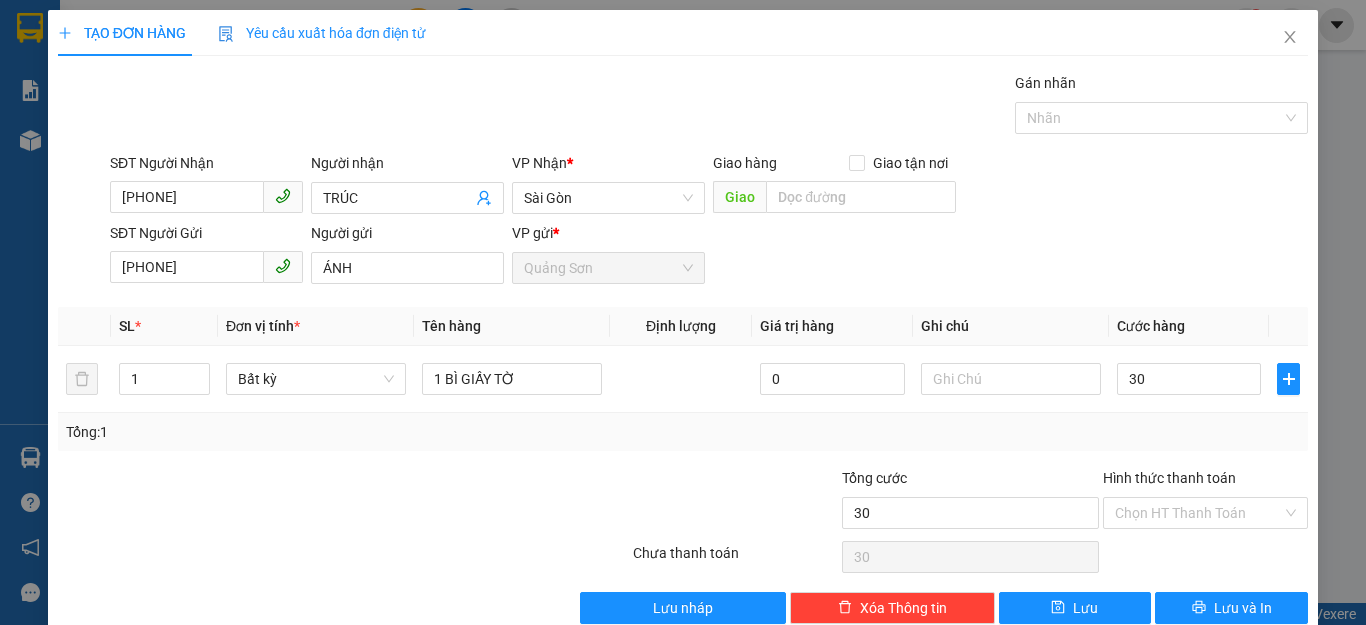 type on "30.000" 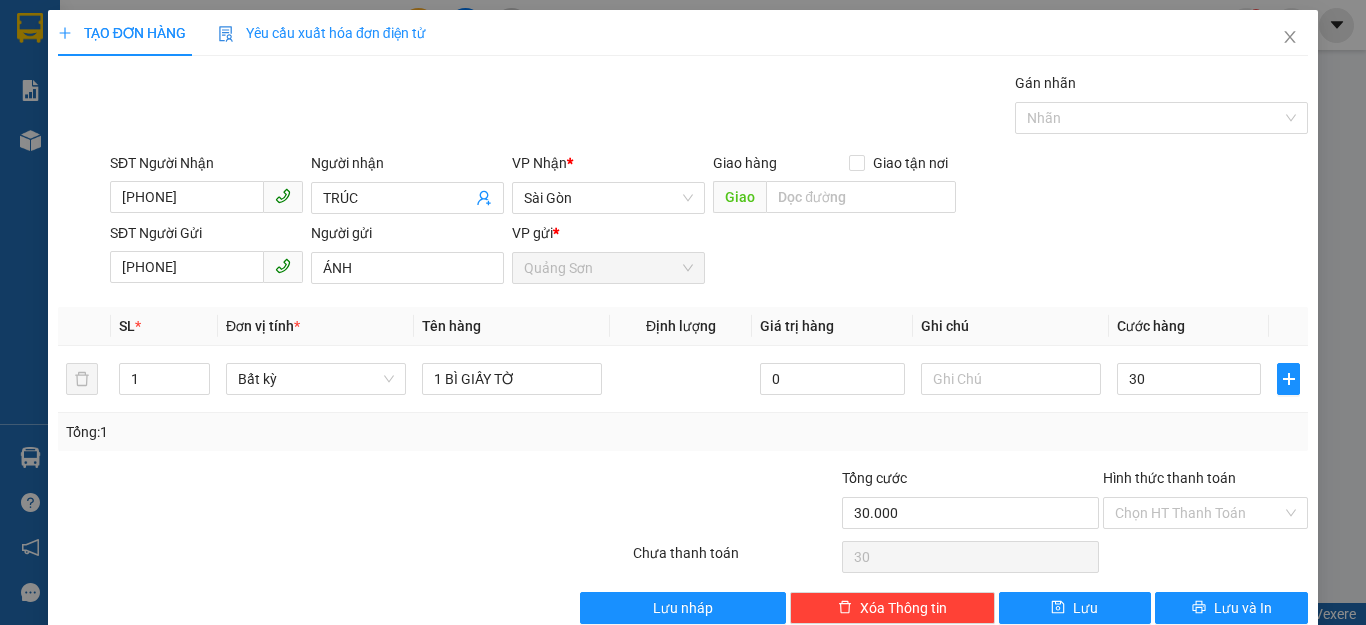type on "30.000" 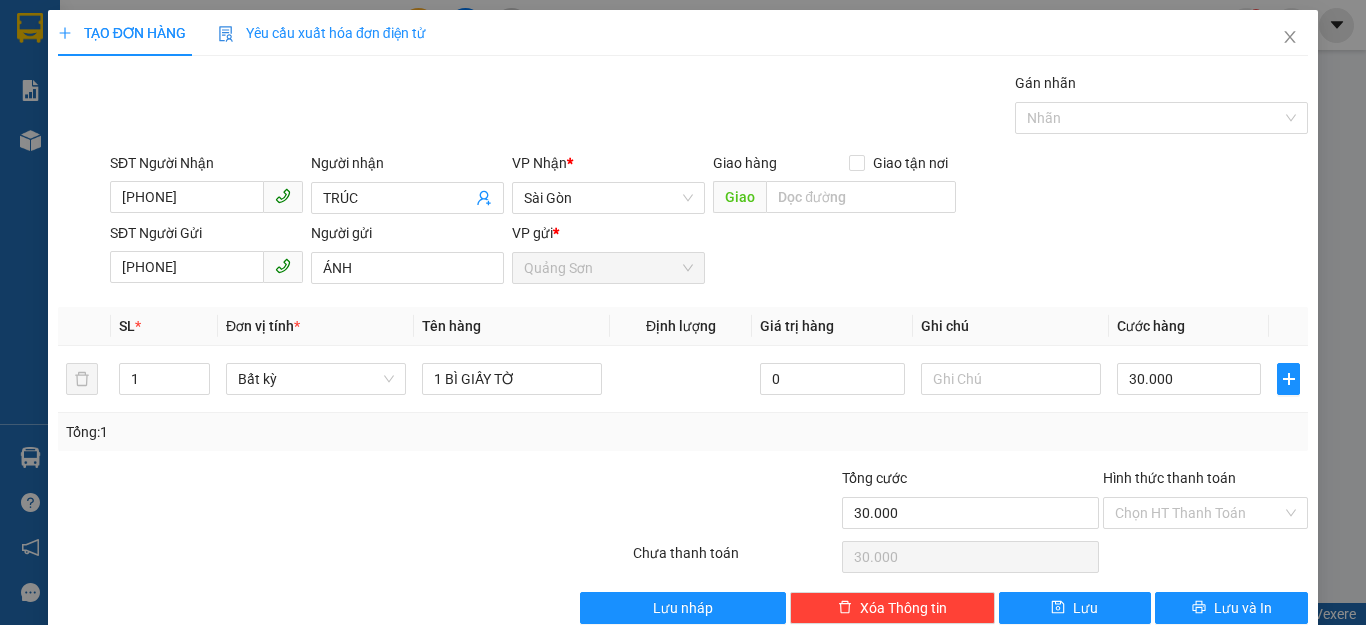 click on "Transit Pickup Surcharge Ids Transit Deliver Surcharge Ids Transit Deliver Surcharge Transit Deliver Surcharge Gói vận chuyển  * Tiêu chuẩn Gán nhãn   Nhãn SĐT Người Nhận 0703991901 Người nhận TRÚC VP Nhận  * Sài Gòn Giao hàng Giao tận nơi Giao SĐT Người Gửi 0395644803 Người gửi ÁNH VP gửi  * Quảng Sơn SL  * Đơn vị tính  * Tên hàng  Định lượng Giá trị hàng Ghi chú Cước hàng                   1 Bất kỳ 1 BÌ GIẤY TỜ 0 30.000 Tổng:  1 Tổng cước 30.000 Hình thức thanh toán Chọn HT Thanh Toán Số tiền thu trước 0 Chưa thanh toán 30.000 Chọn HT Thanh Toán Lưu nháp Xóa Thông tin Lưu Lưu và In 1 BÌ GIẤY TỜ" at bounding box center (683, 348) 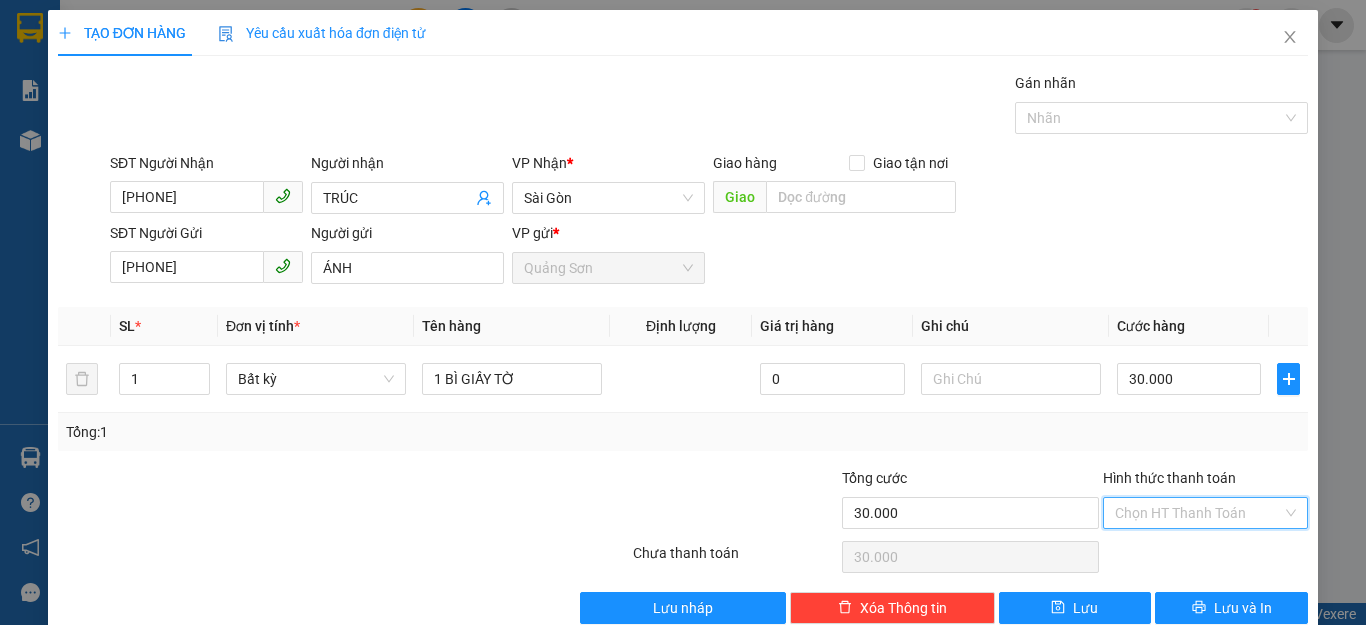 click on "Hình thức thanh toán" at bounding box center (1198, 513) 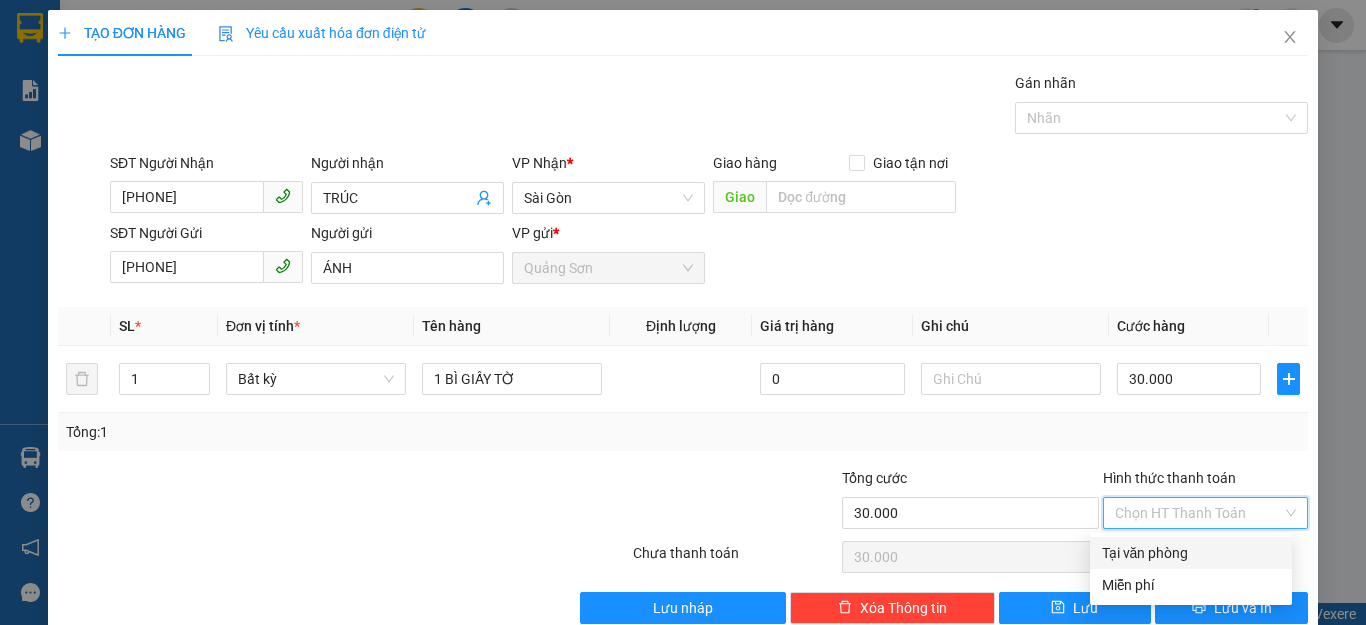 click on "Tại văn phòng" at bounding box center (1191, 553) 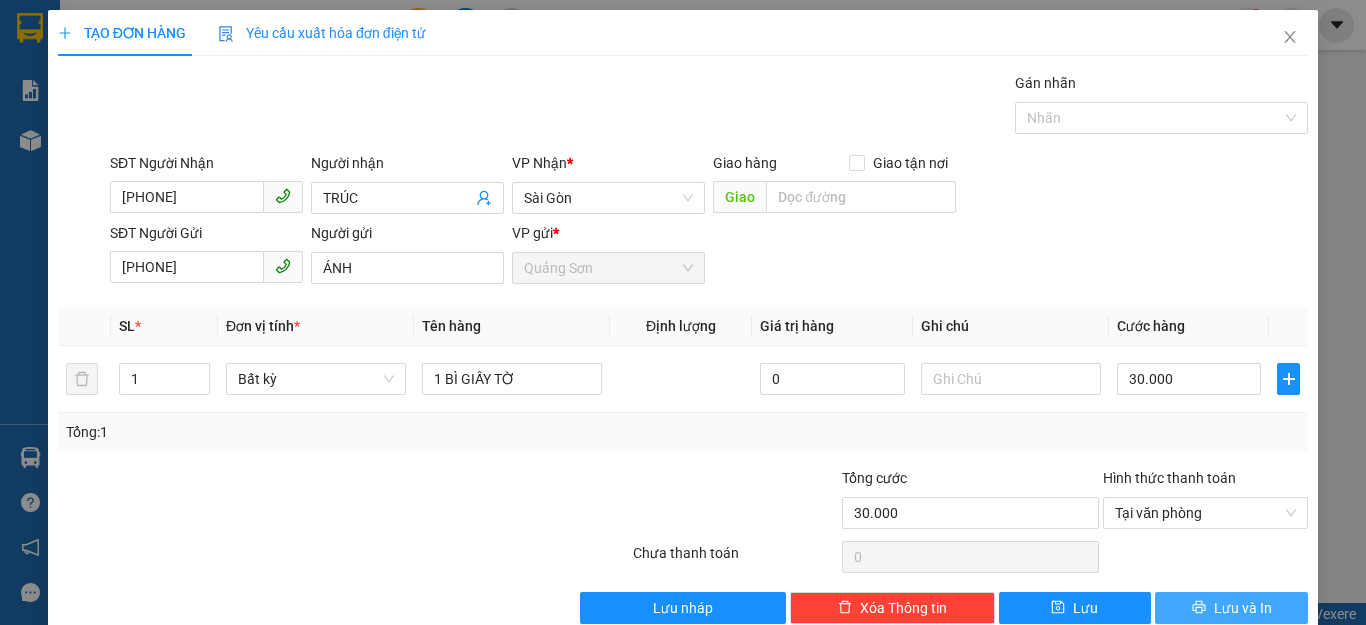 click on "Lưu và In" at bounding box center [1231, 608] 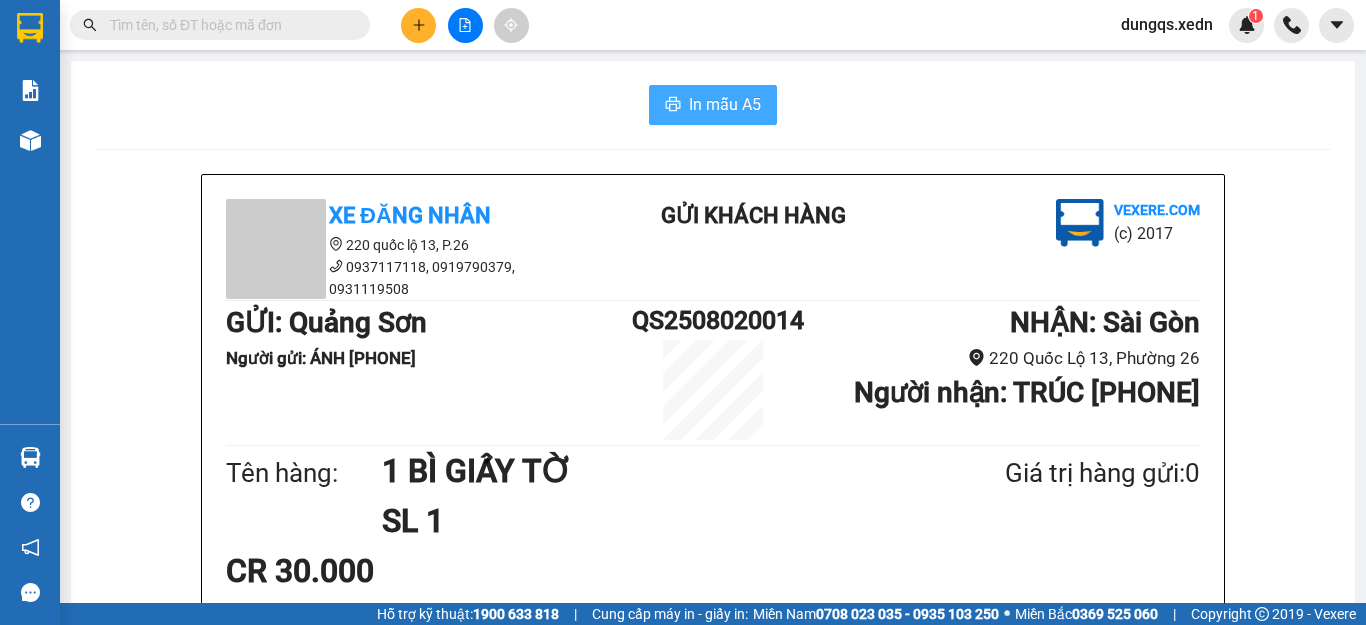 click on "In mẫu A5" at bounding box center [725, 104] 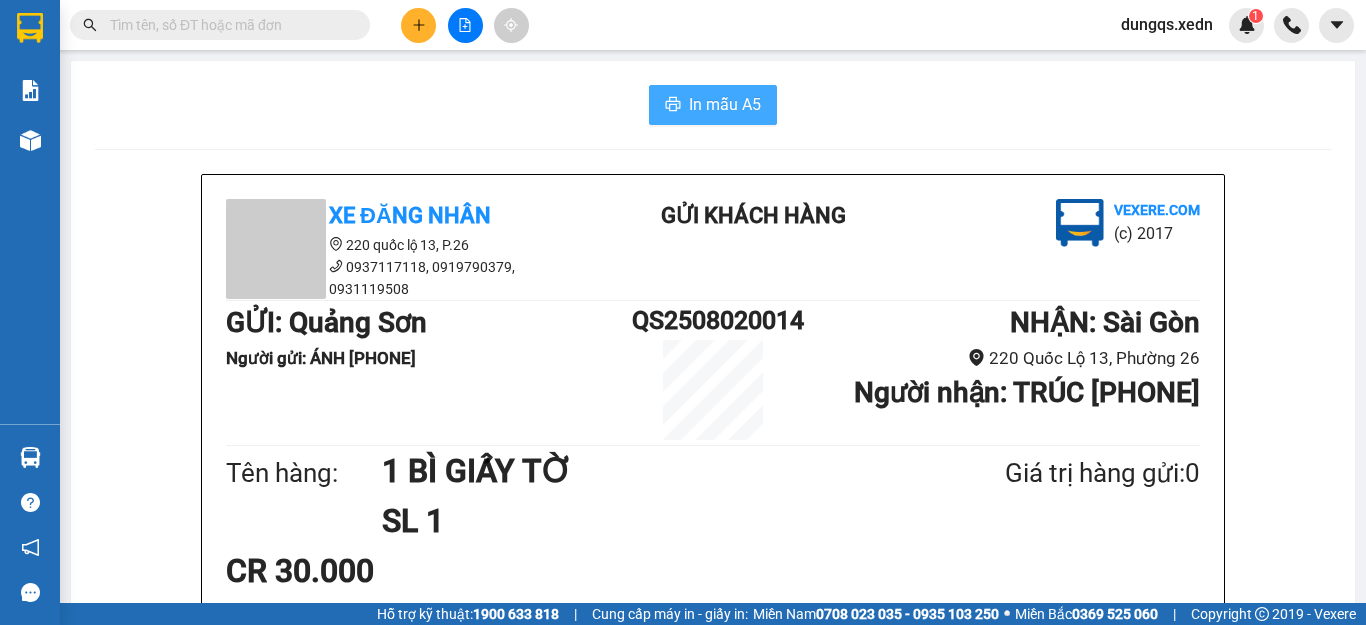 scroll, scrollTop: 0, scrollLeft: 0, axis: both 